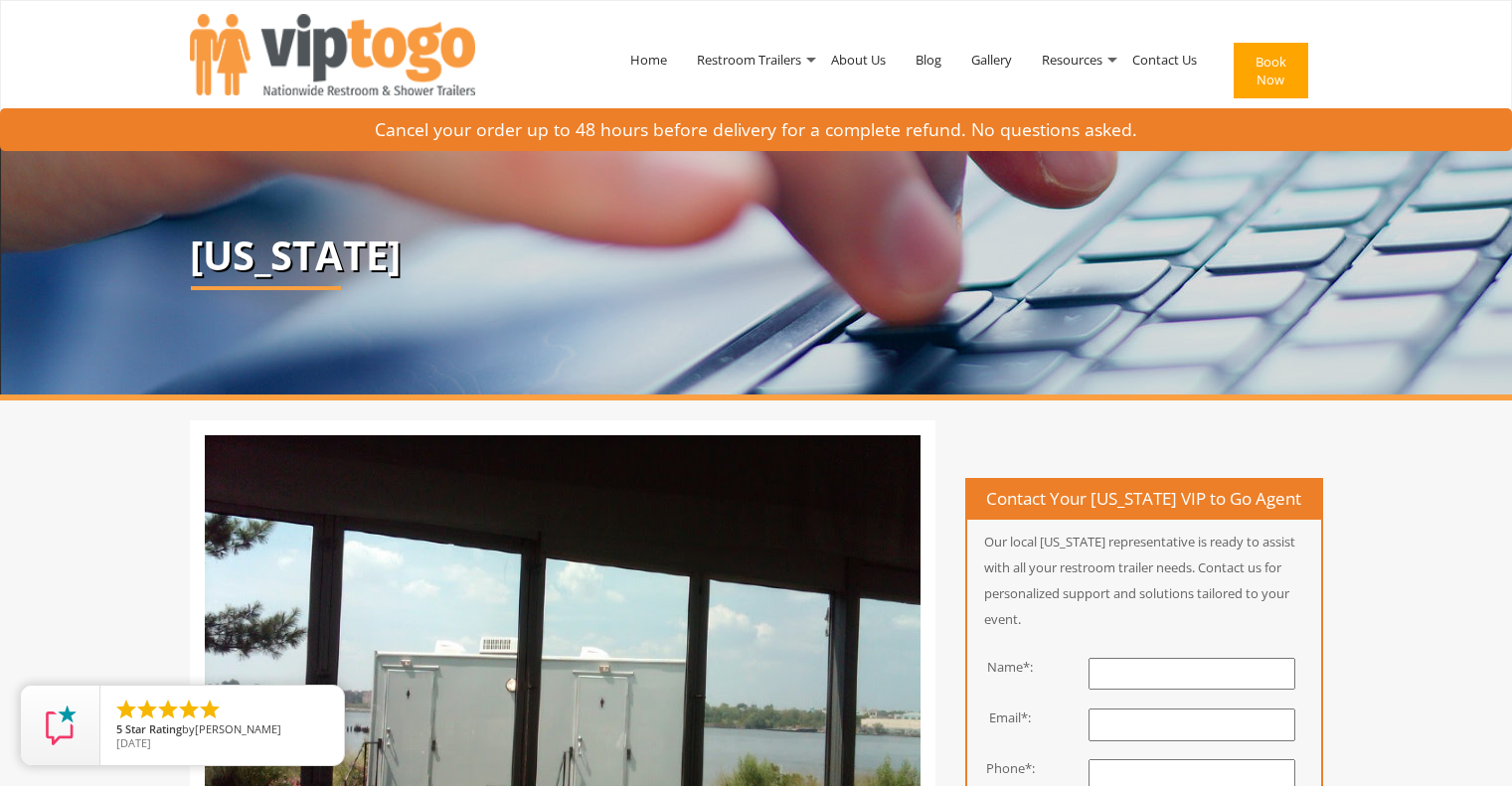 scroll, scrollTop: 0, scrollLeft: 0, axis: both 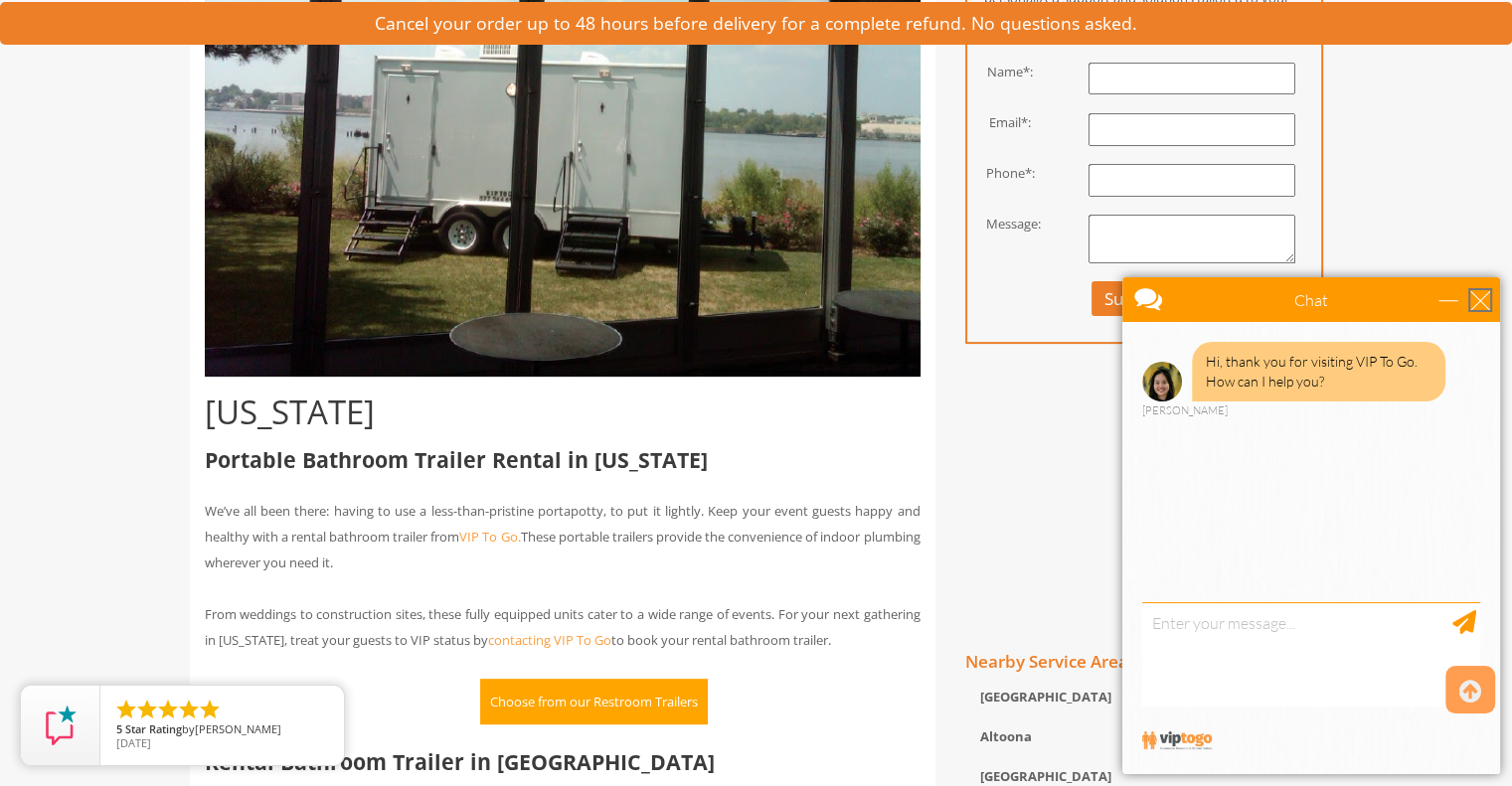click at bounding box center (1480, 300) 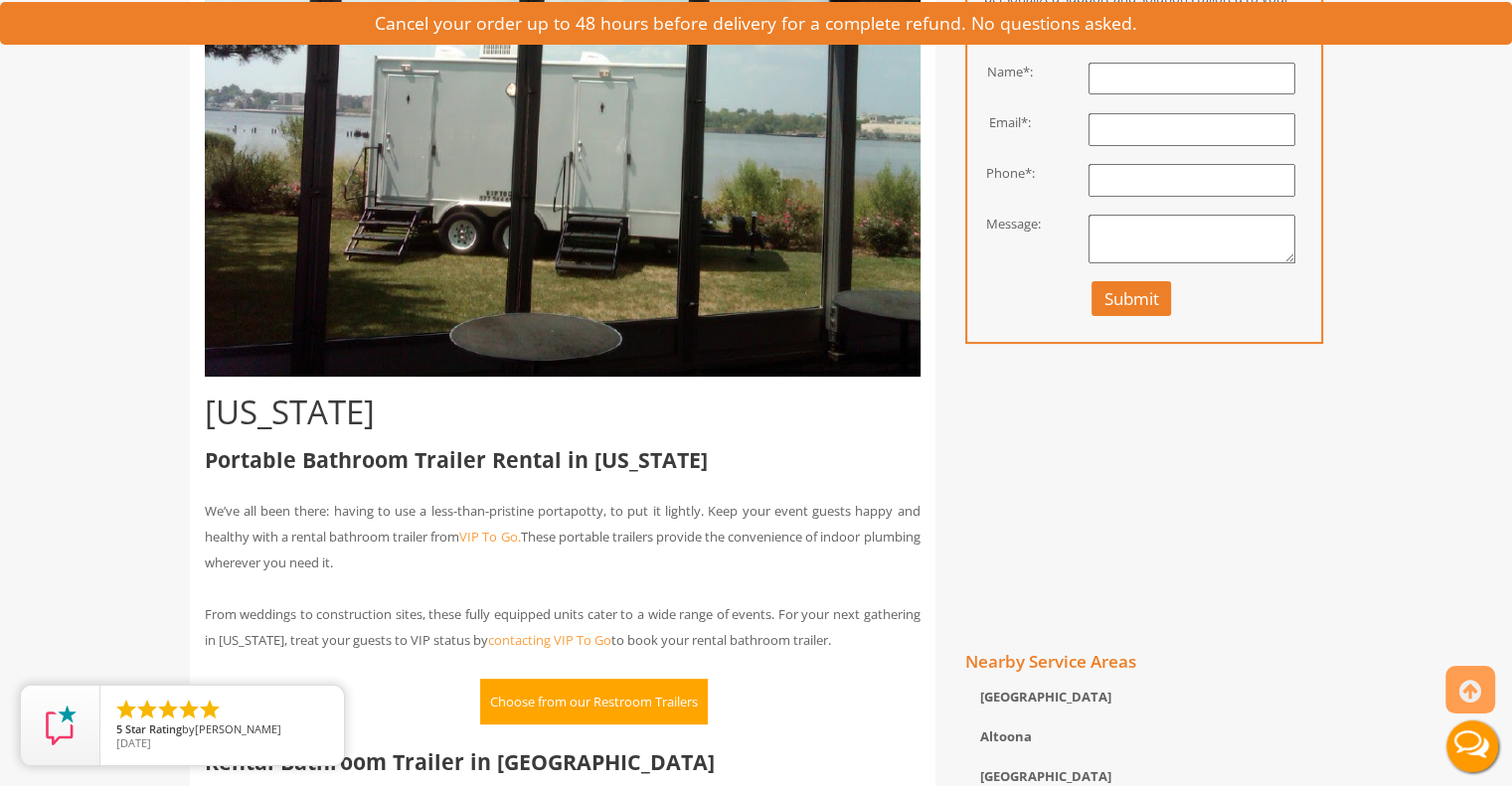 scroll, scrollTop: 0, scrollLeft: 0, axis: both 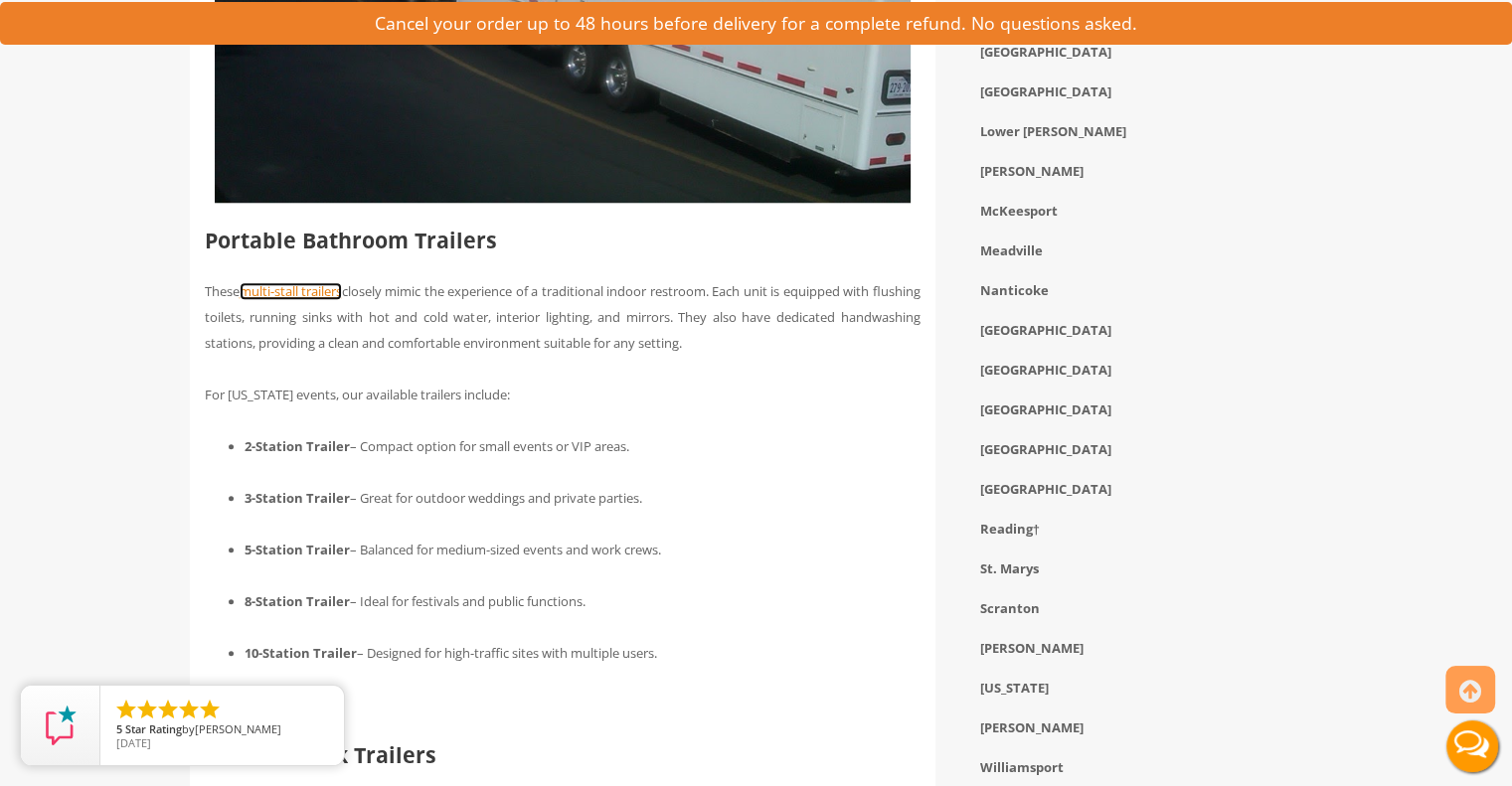 click on "multi-stall trailers" at bounding box center (290, 291) 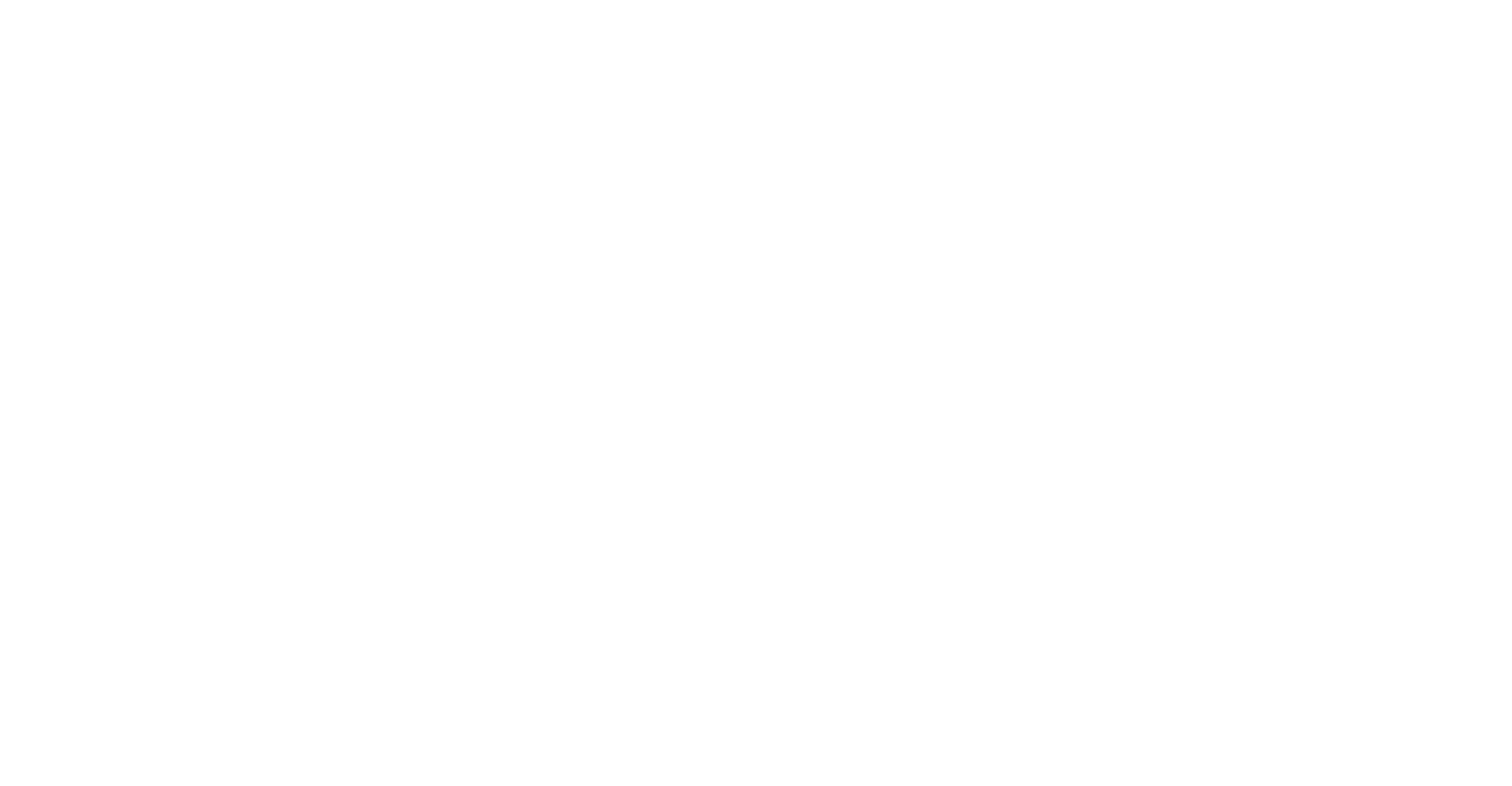 scroll, scrollTop: 0, scrollLeft: 0, axis: both 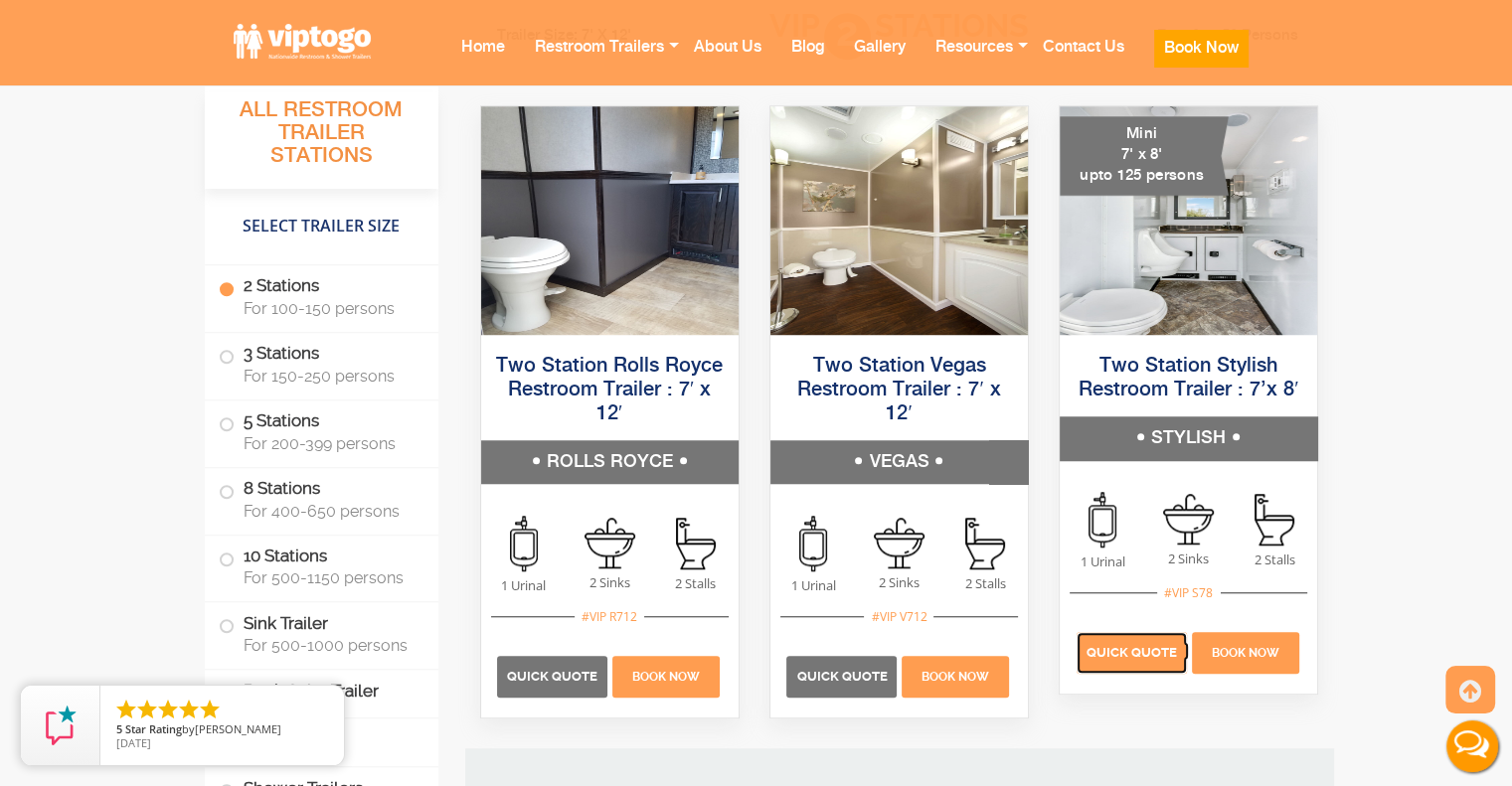 click on "Quick Quote" at bounding box center (1131, 653) 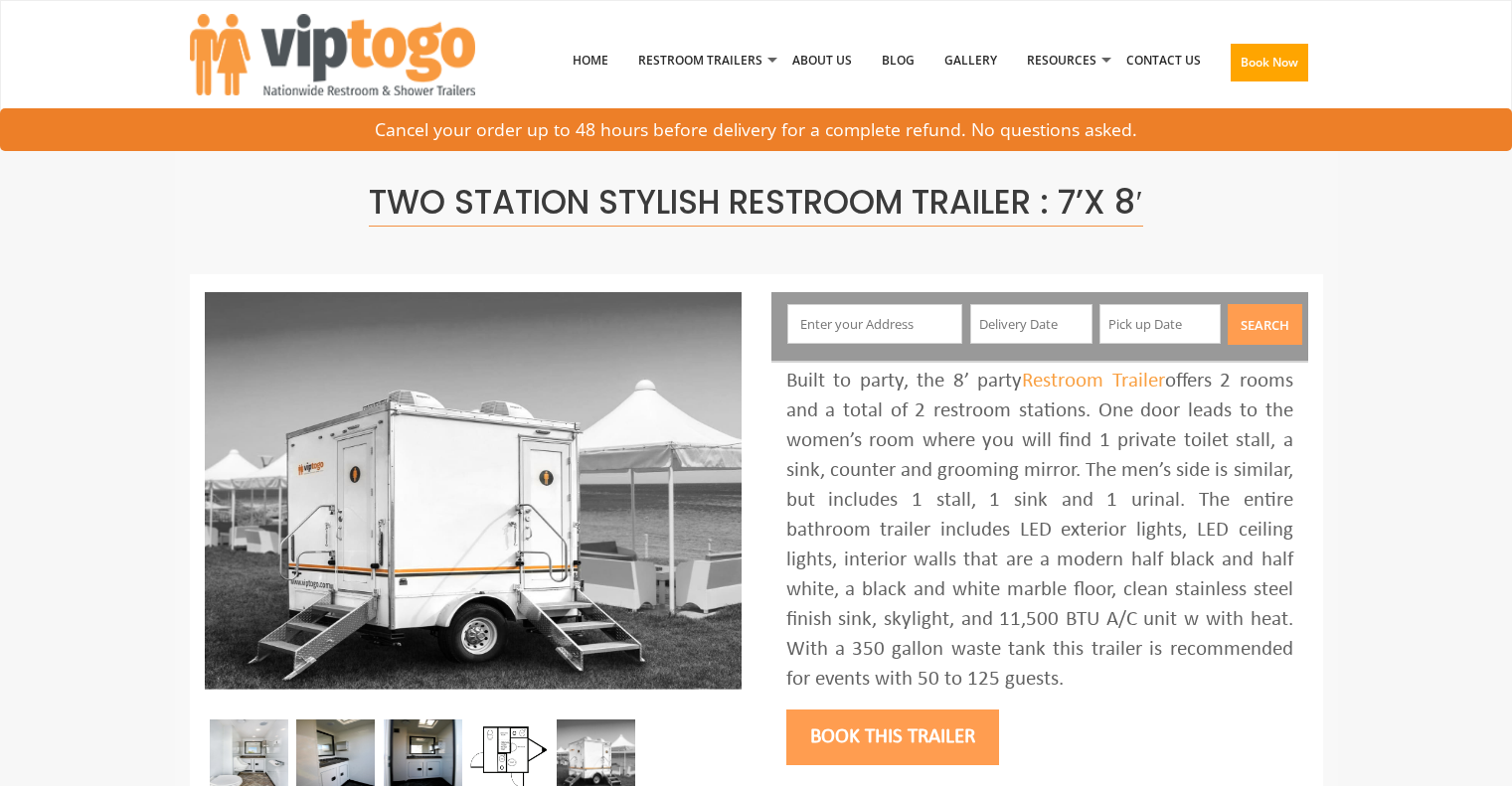 scroll, scrollTop: 0, scrollLeft: 0, axis: both 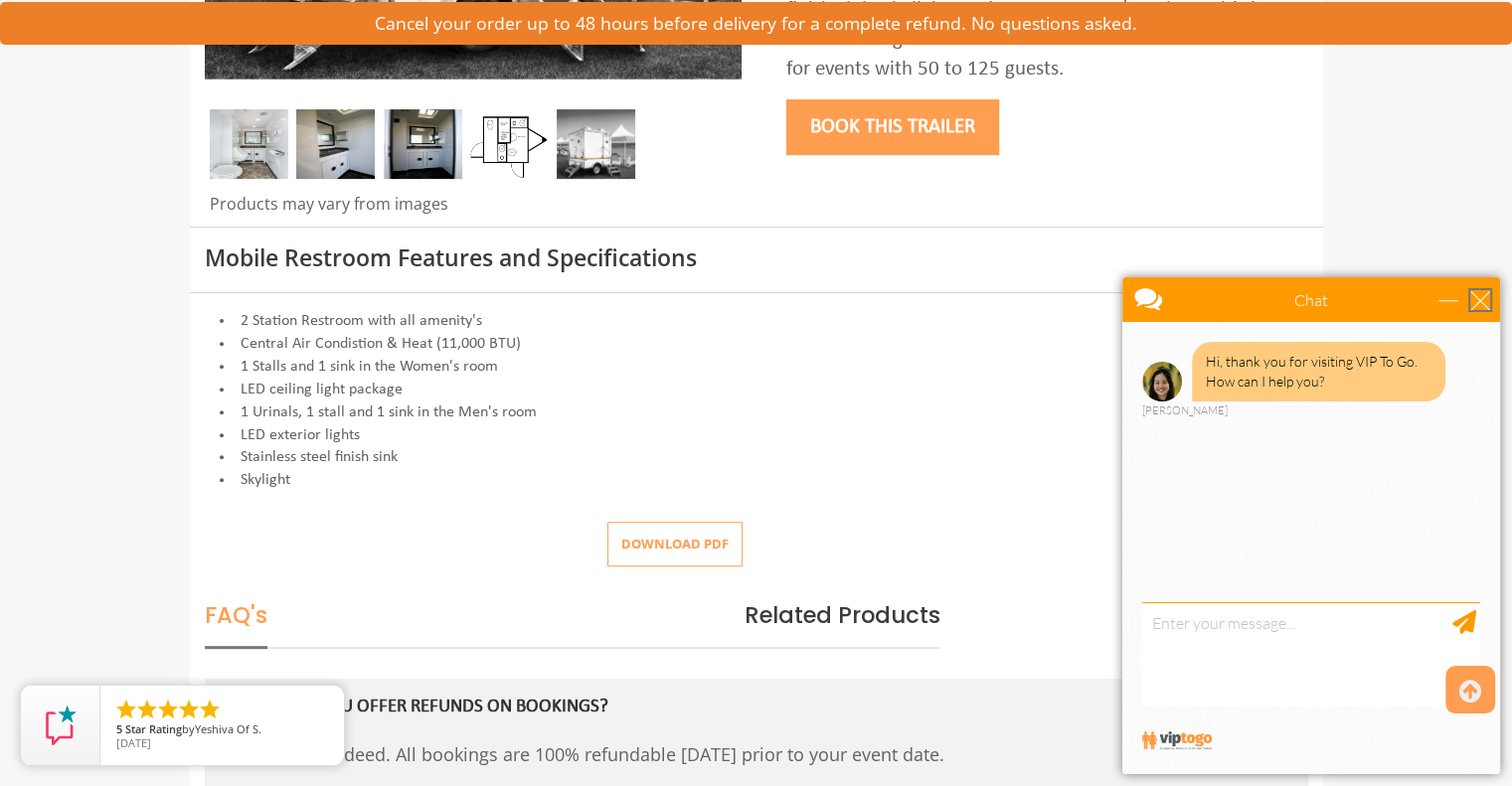 click at bounding box center [1480, 300] 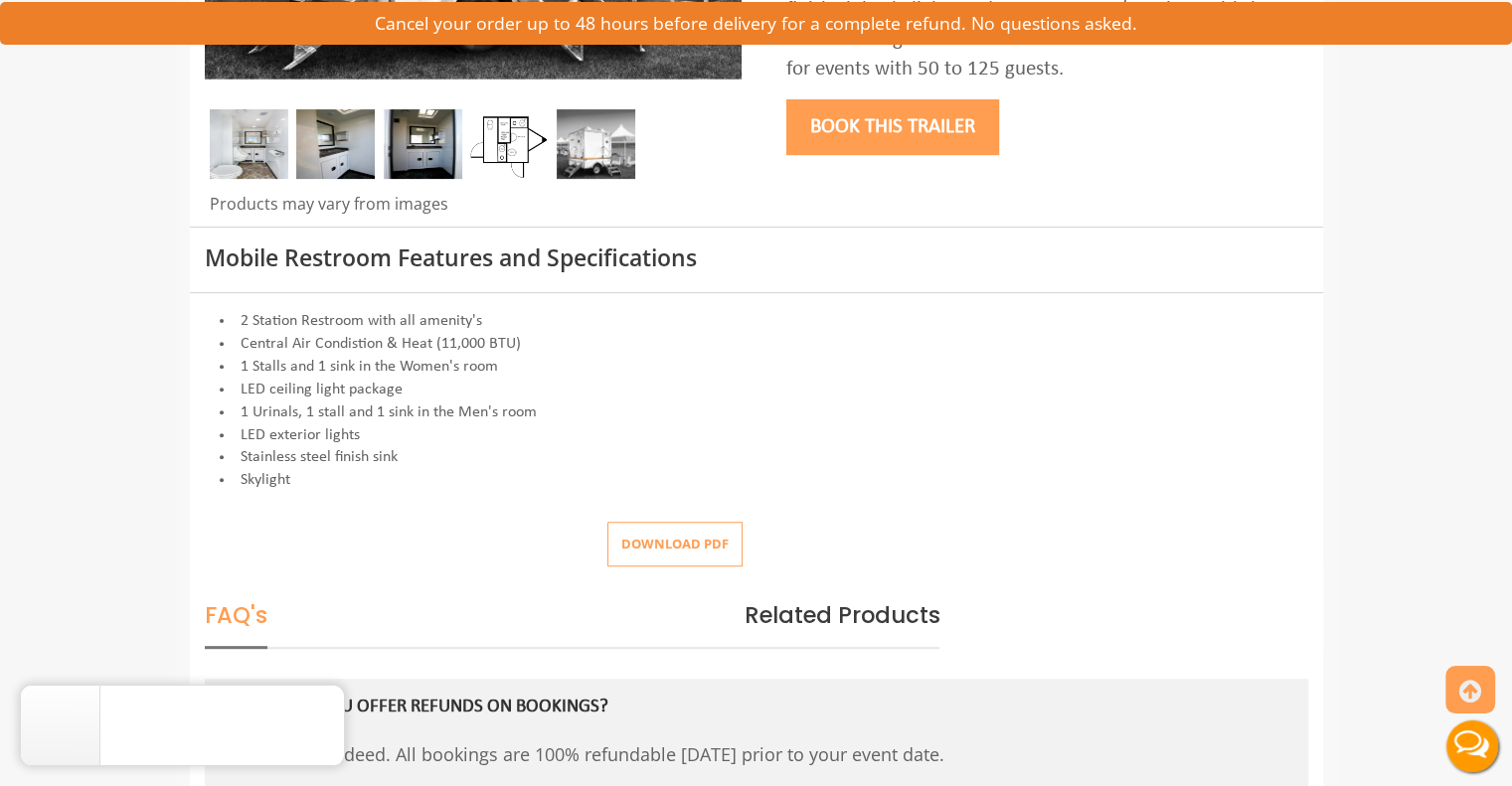 scroll, scrollTop: 0, scrollLeft: 0, axis: both 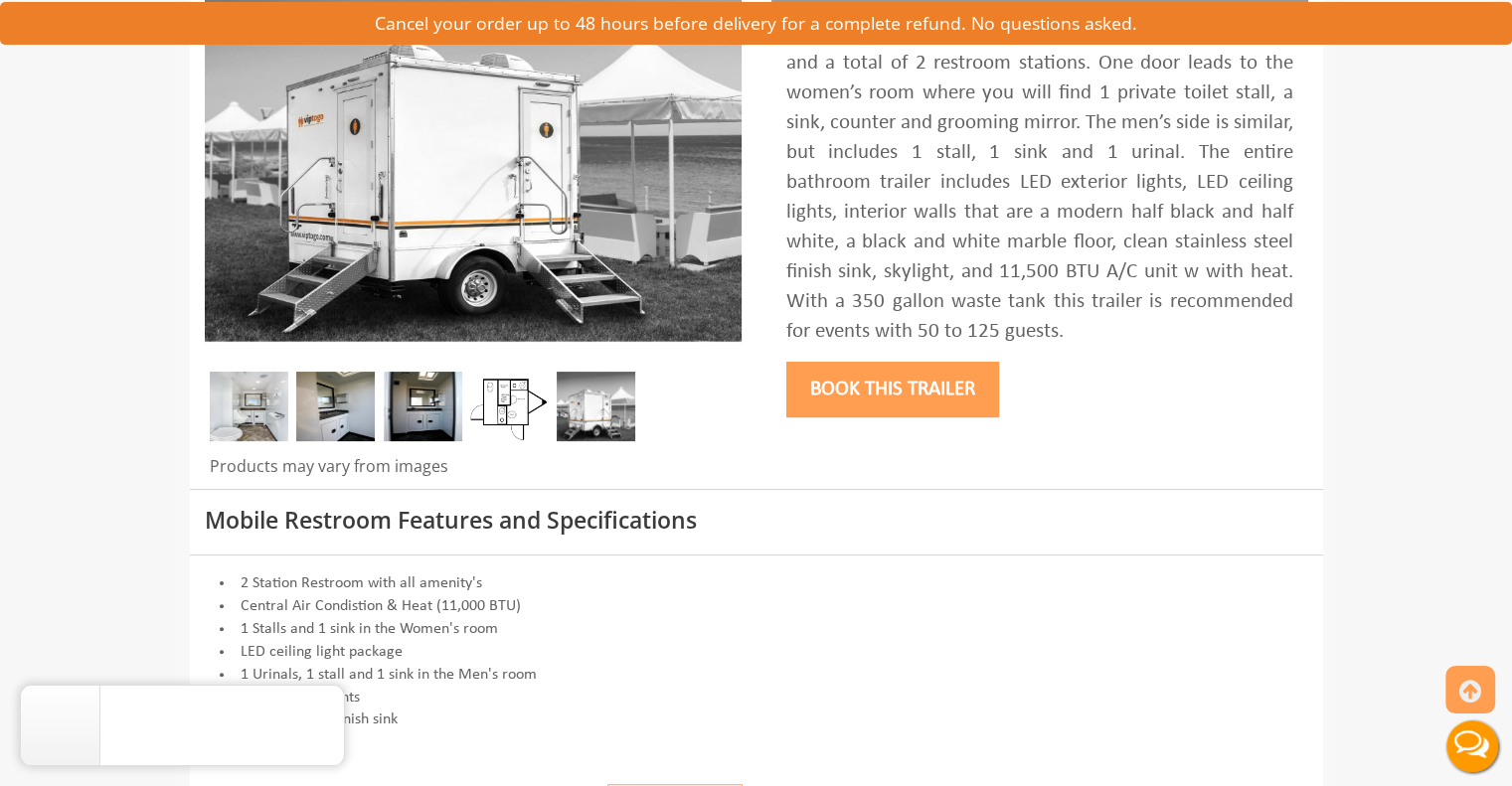 click at bounding box center (509, 406) 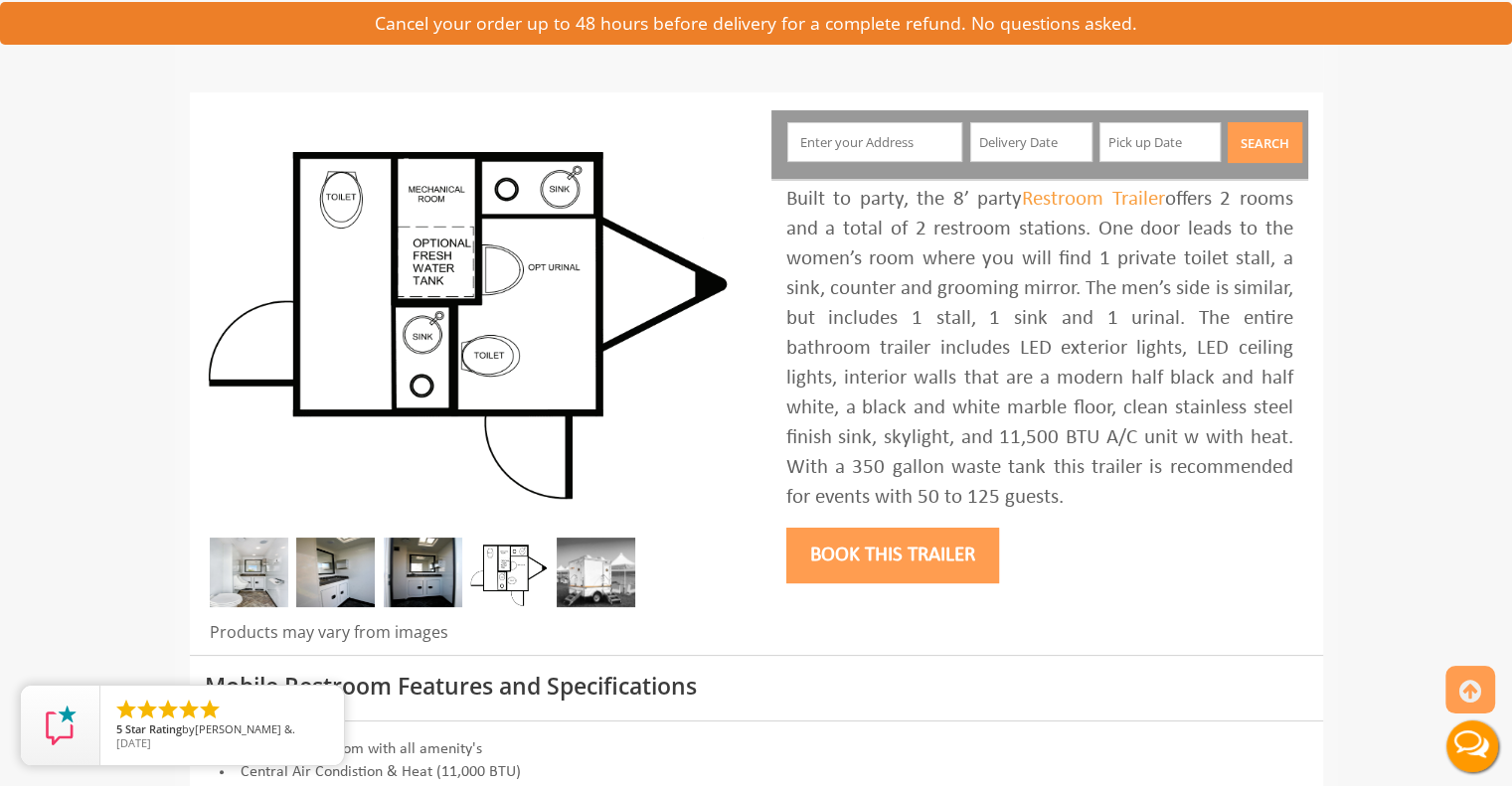 scroll, scrollTop: 181, scrollLeft: 0, axis: vertical 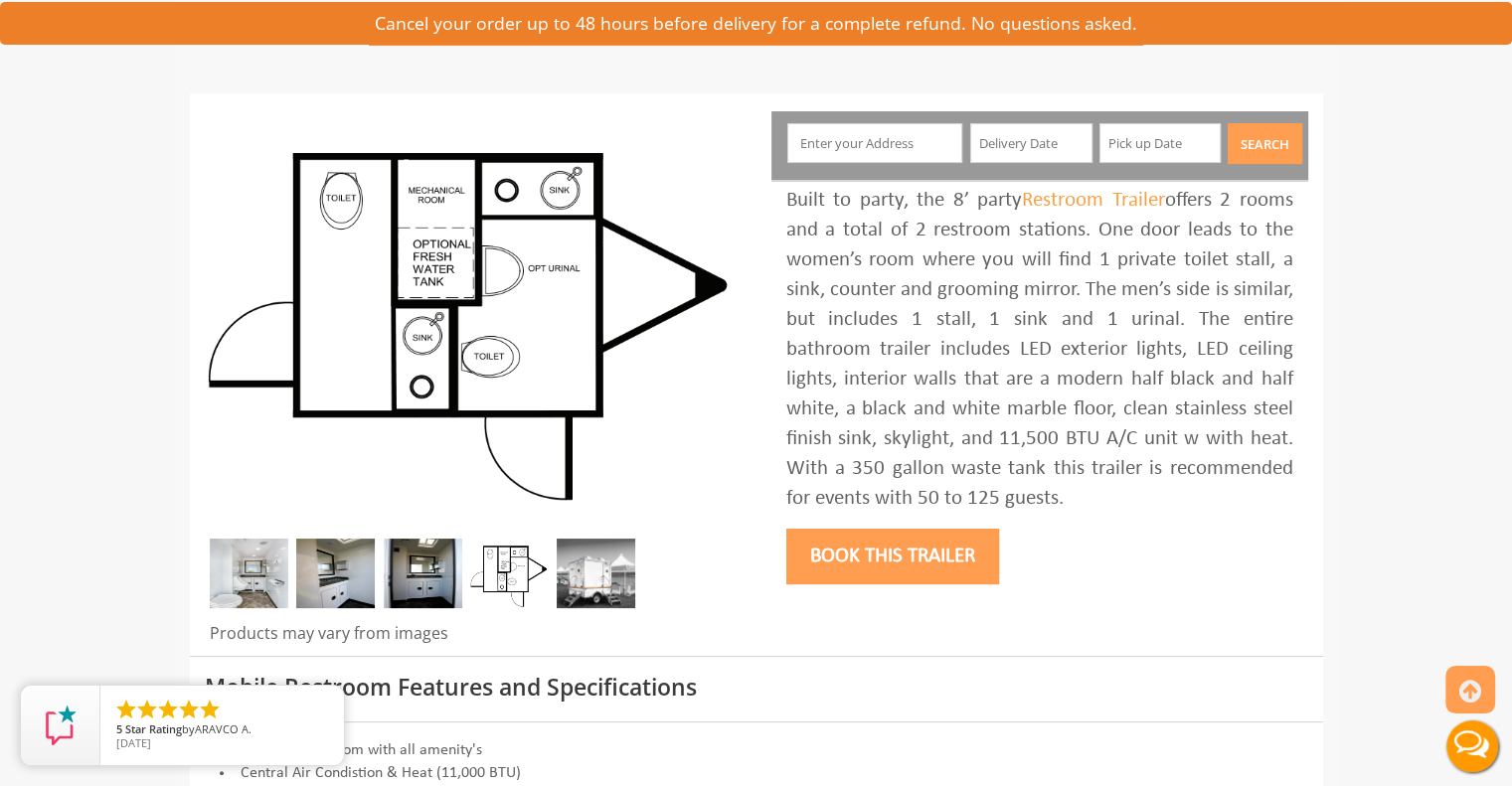 click at bounding box center (875, 143) 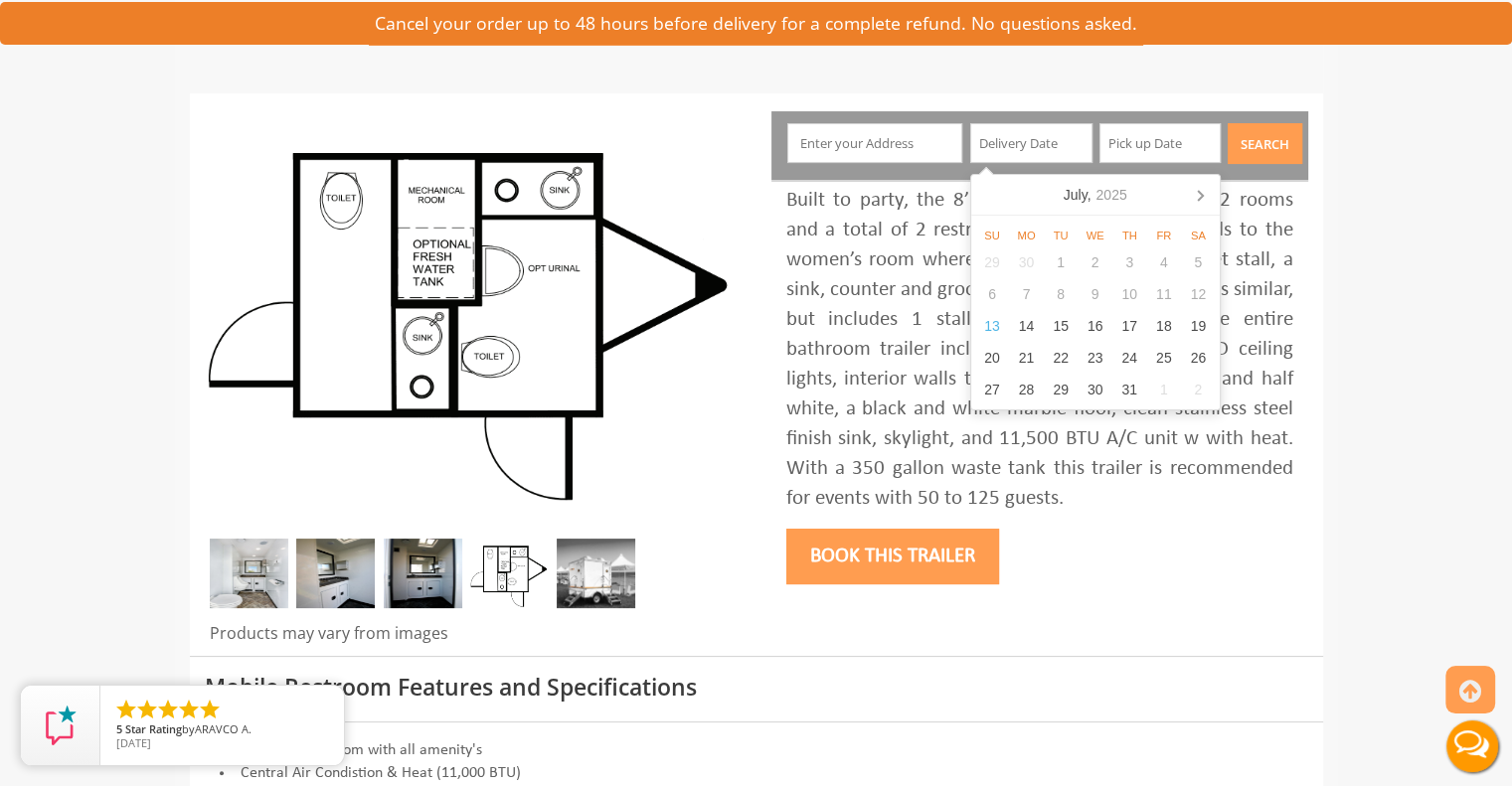 click at bounding box center (1031, 143) 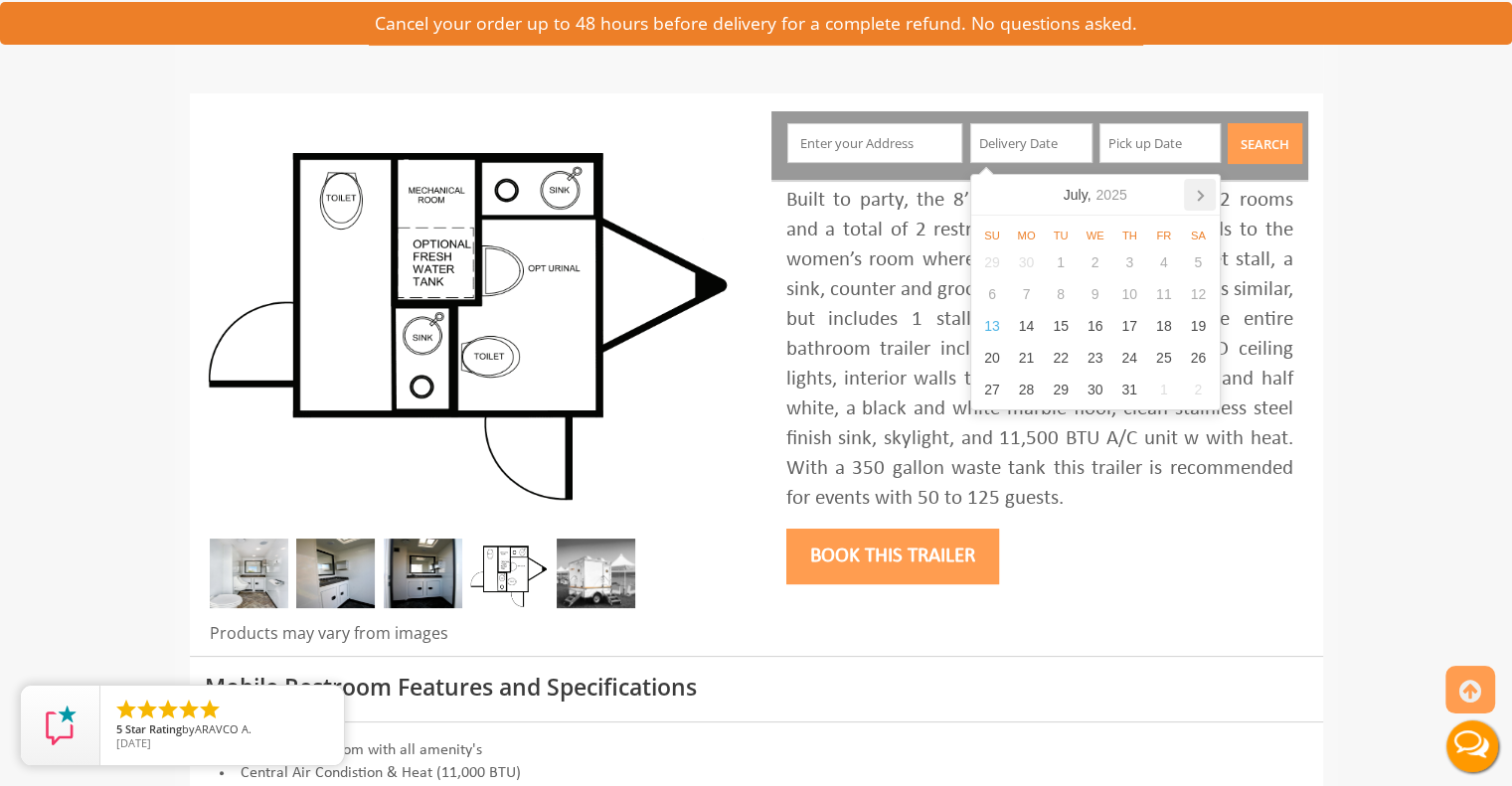 click 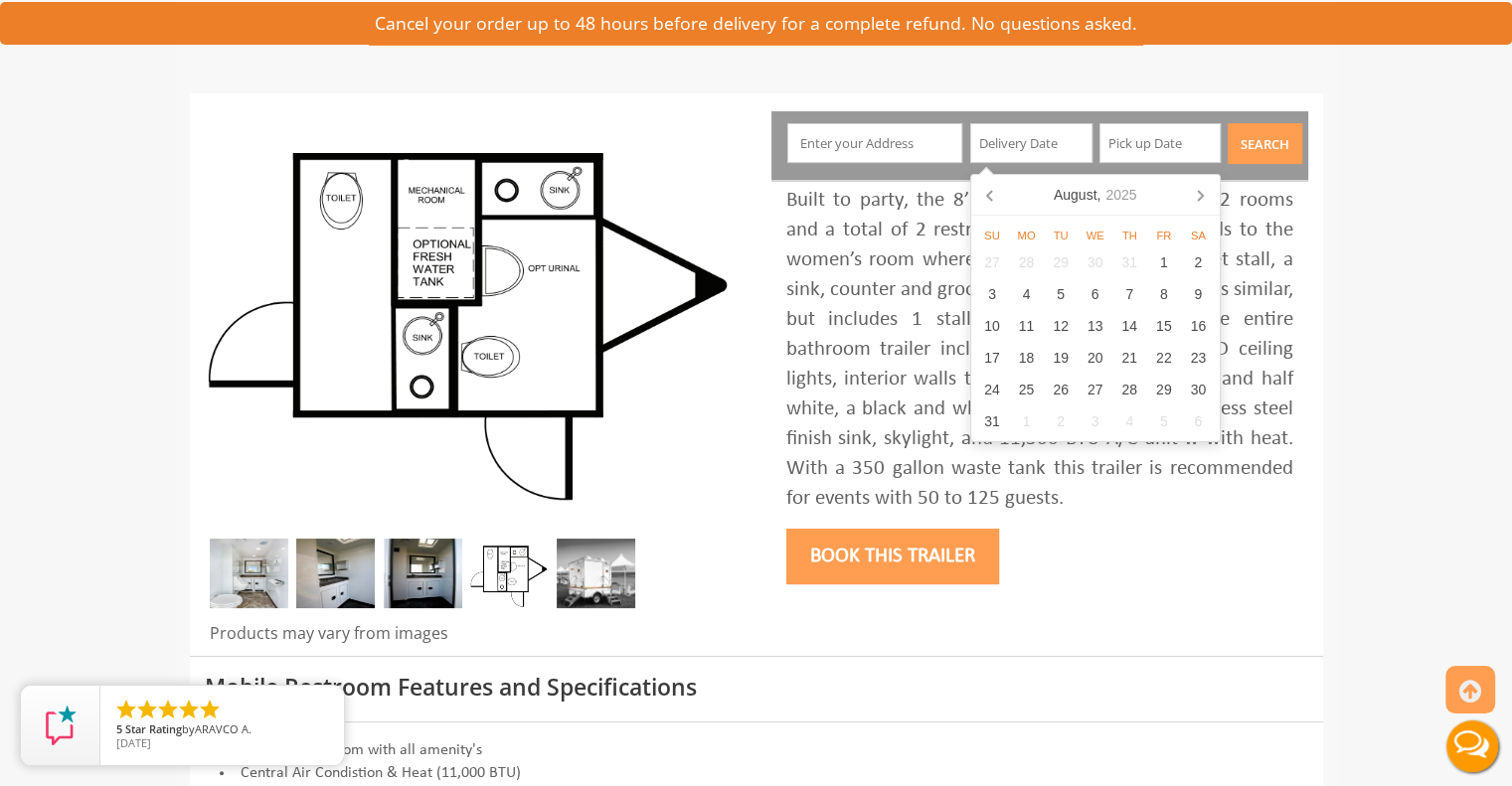 click 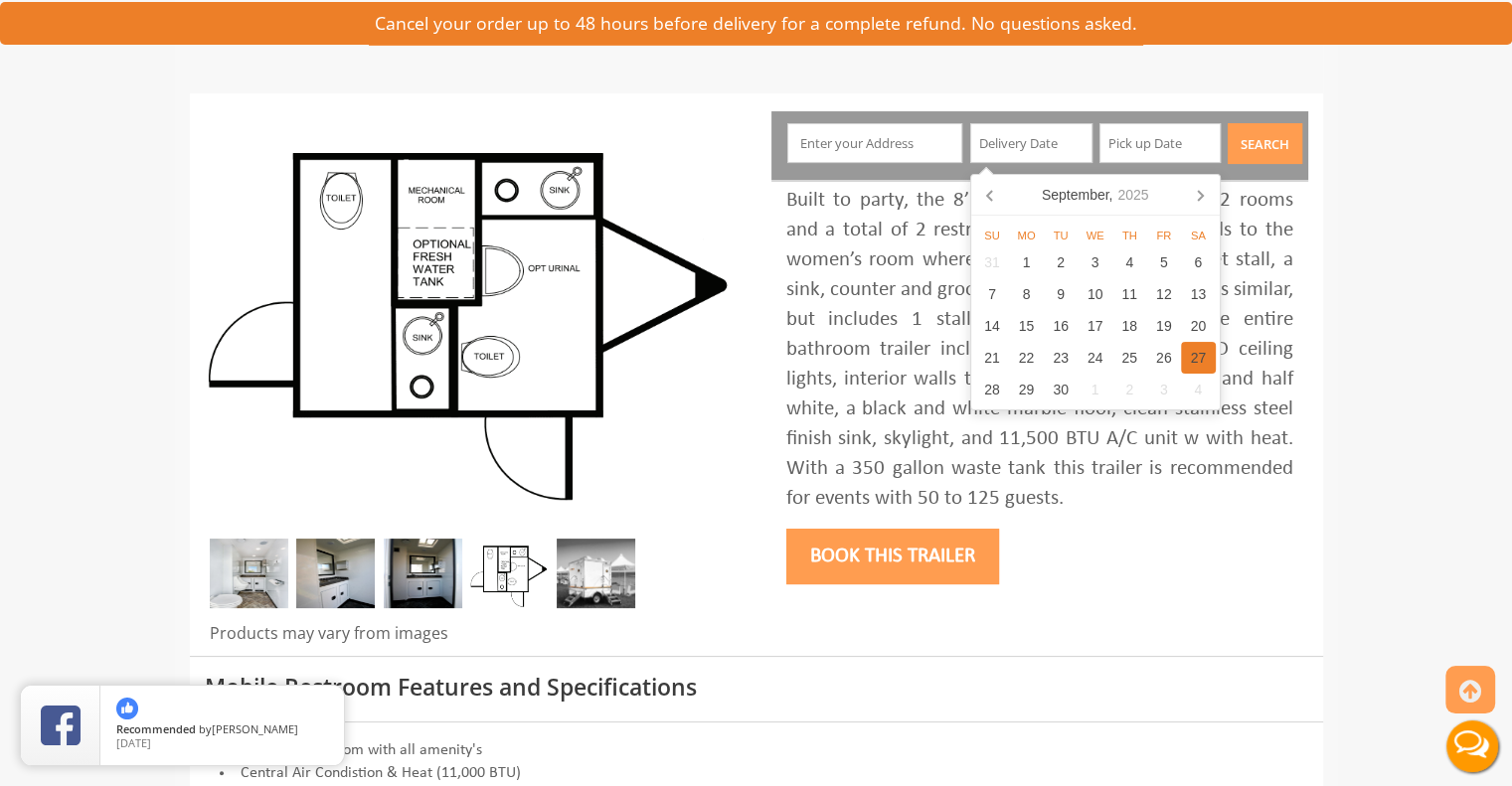 click on "27" at bounding box center (1198, 358) 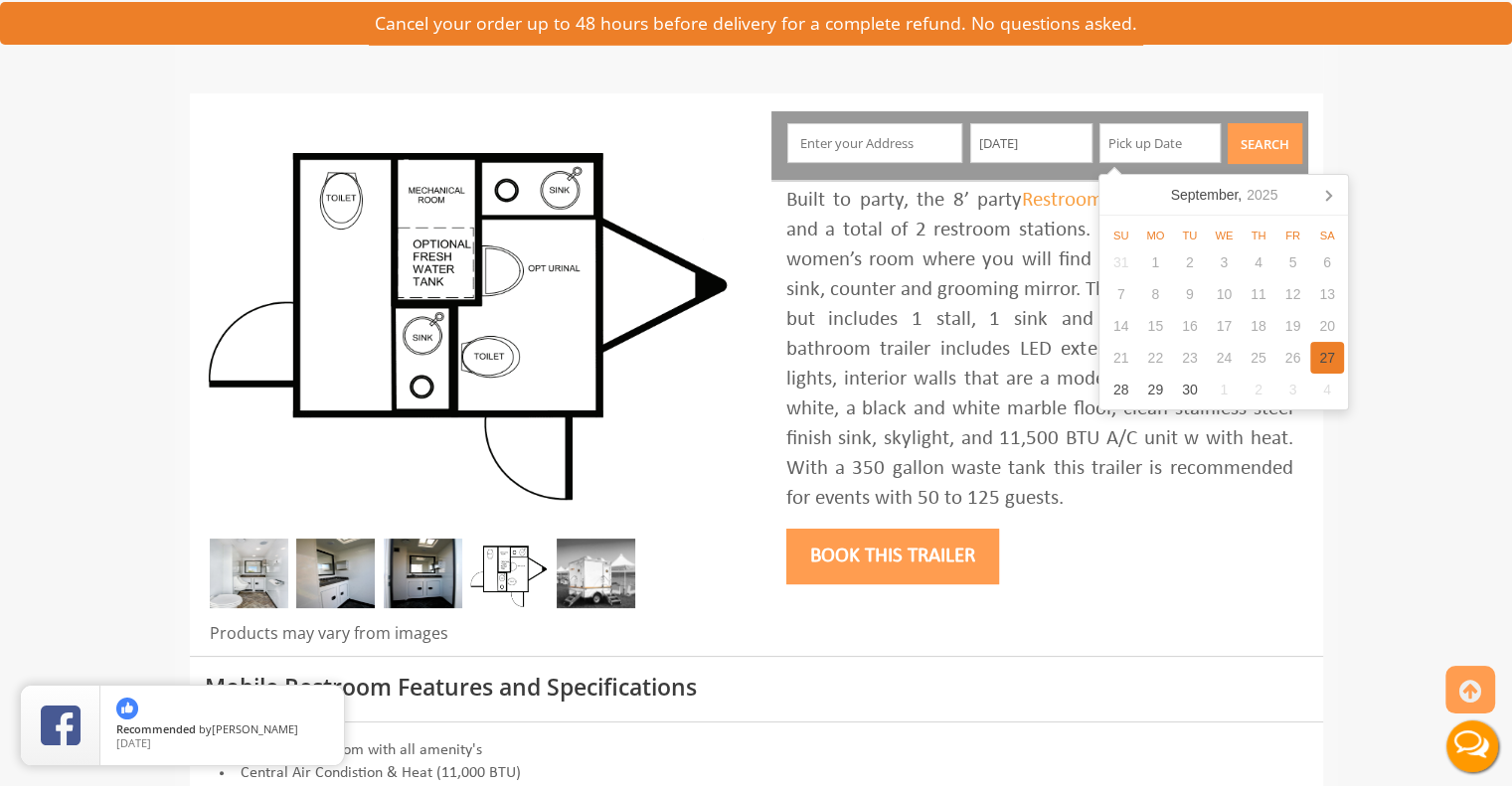 click on "27" at bounding box center [1327, 358] 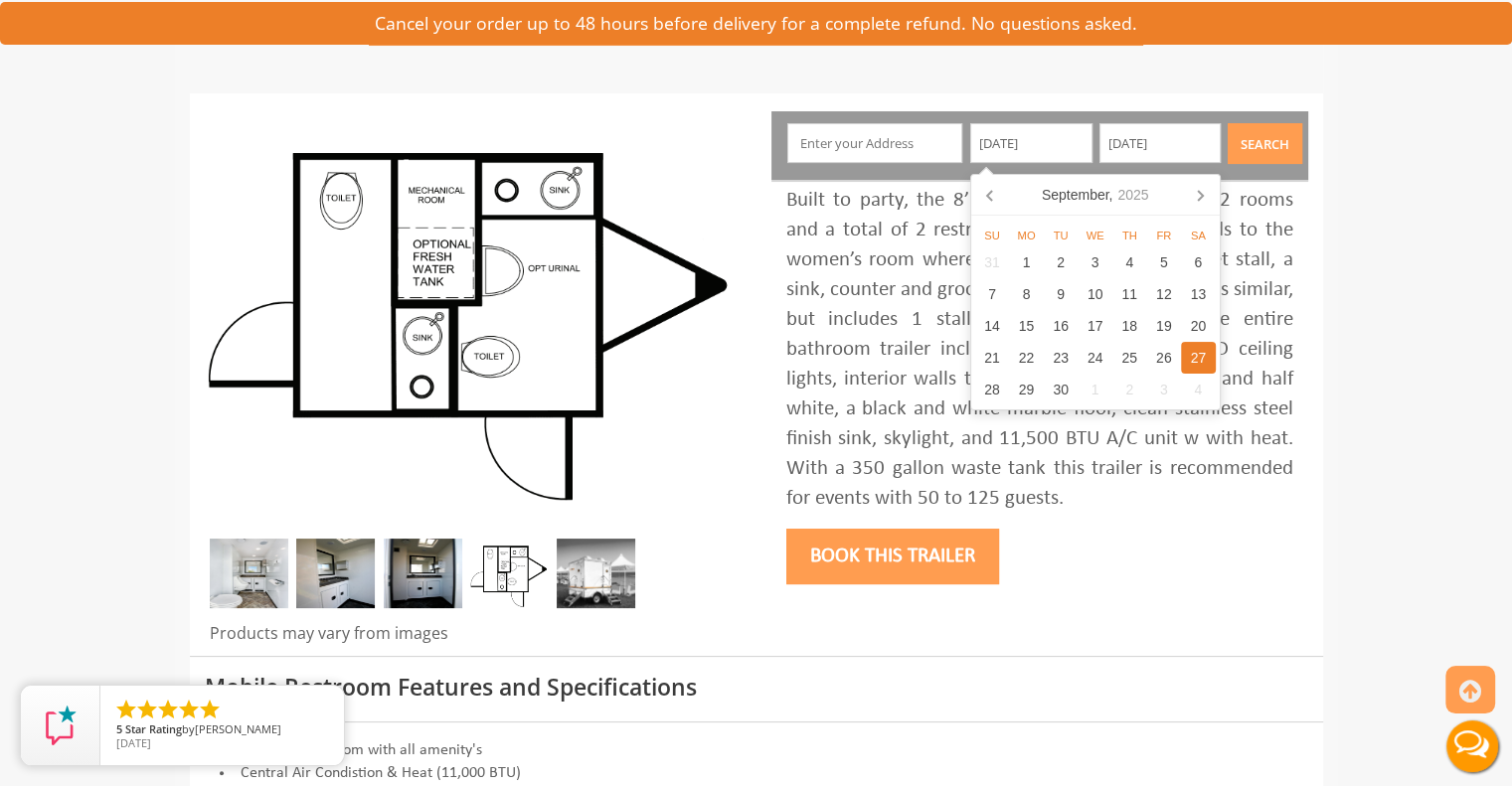 click on "09/27/2025" at bounding box center [1031, 143] 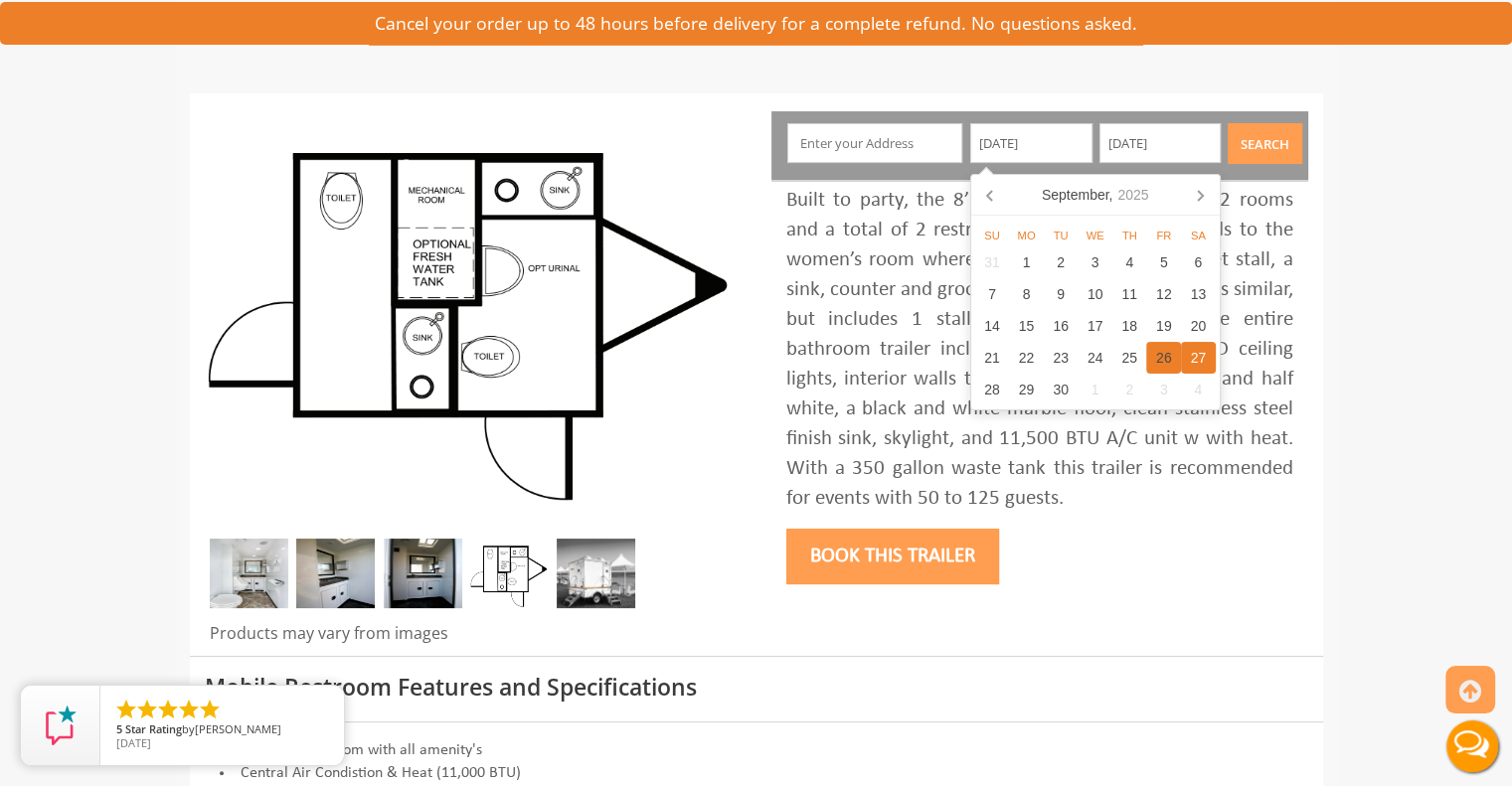 click on "26" at bounding box center (1163, 358) 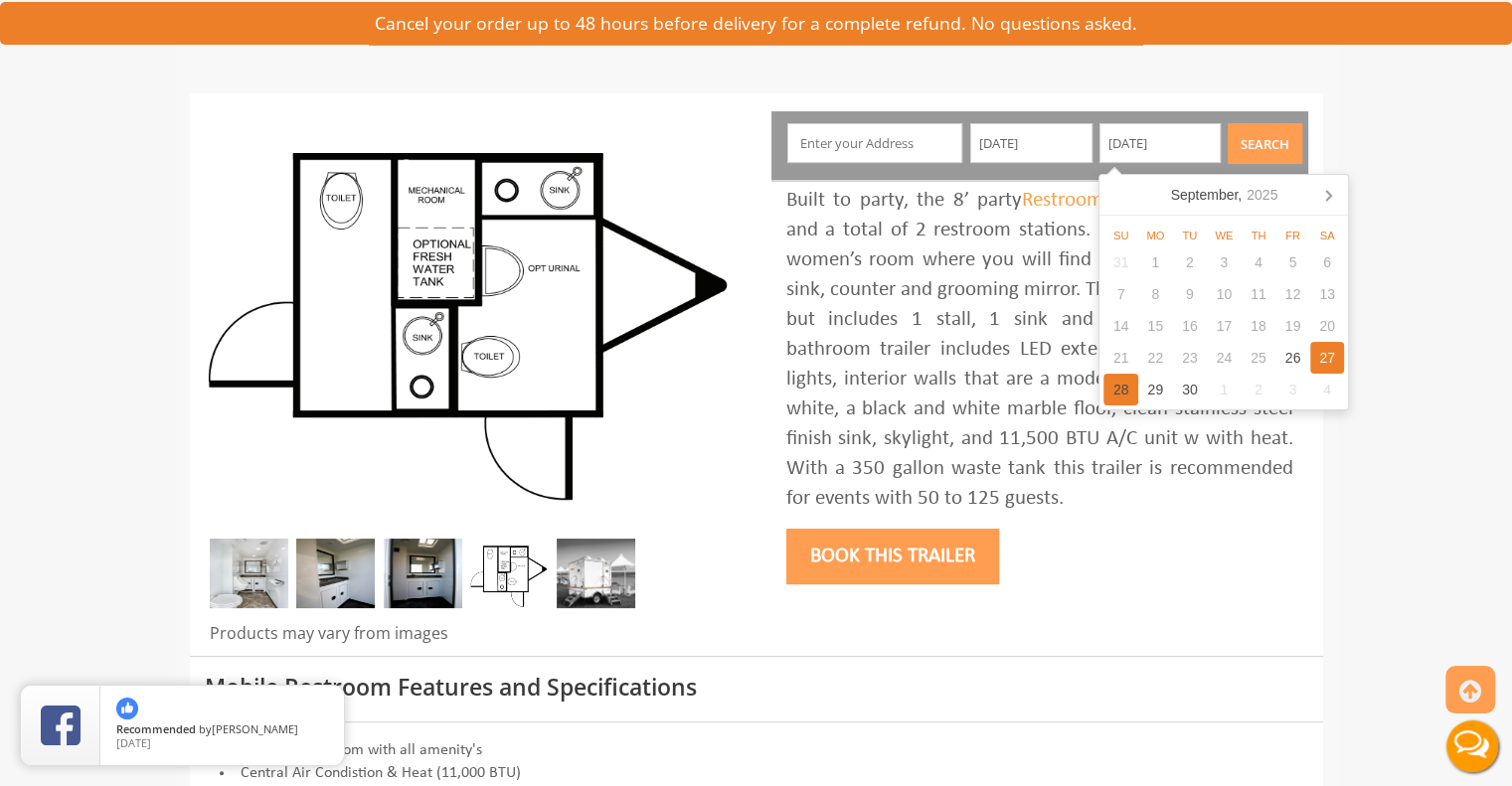 click on "28" at bounding box center [1120, 390] 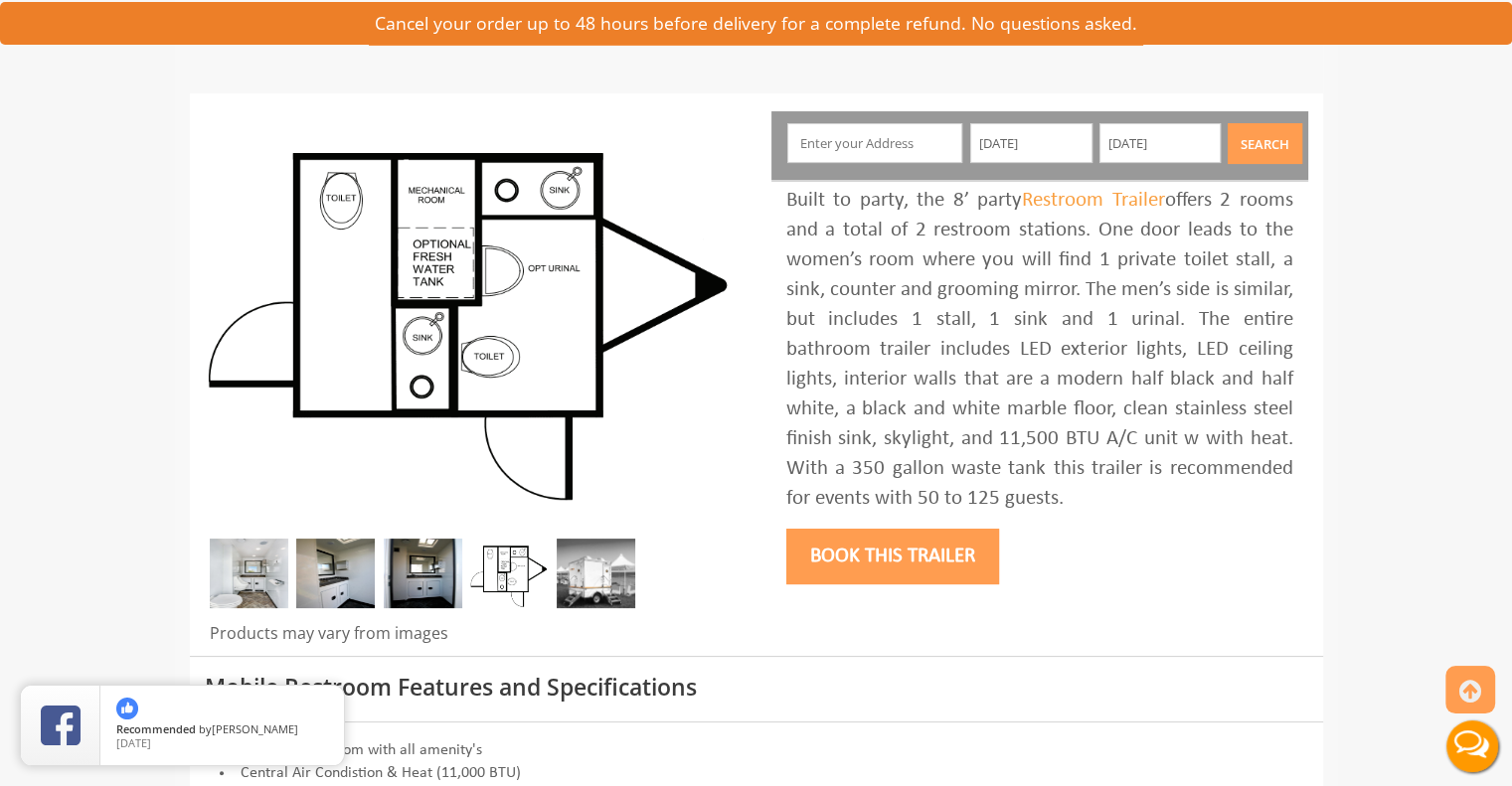 click on "Built to party, the 8’ party  Restroom Trailer  offers 2 rooms and a total of 2 restroom stations. One door leads to the women’s room where you will find 1 private toilet stall, a sink, counter and grooming mirror. The men’s side is similar, but includes 1 stall, 1 sink and 1 urinal. The entire bathroom trailer includes LED exterior lights, LED ceiling lights, interior walls that are a modern half black and half white, a black and white marble floor, clean stainless steel finish sink, skylight, and 11,500 BTU A/C unit w with heat. With a 350 gallon waste tank this trailer is recommended for events with 50 to 125 guests." at bounding box center (1040, 350) 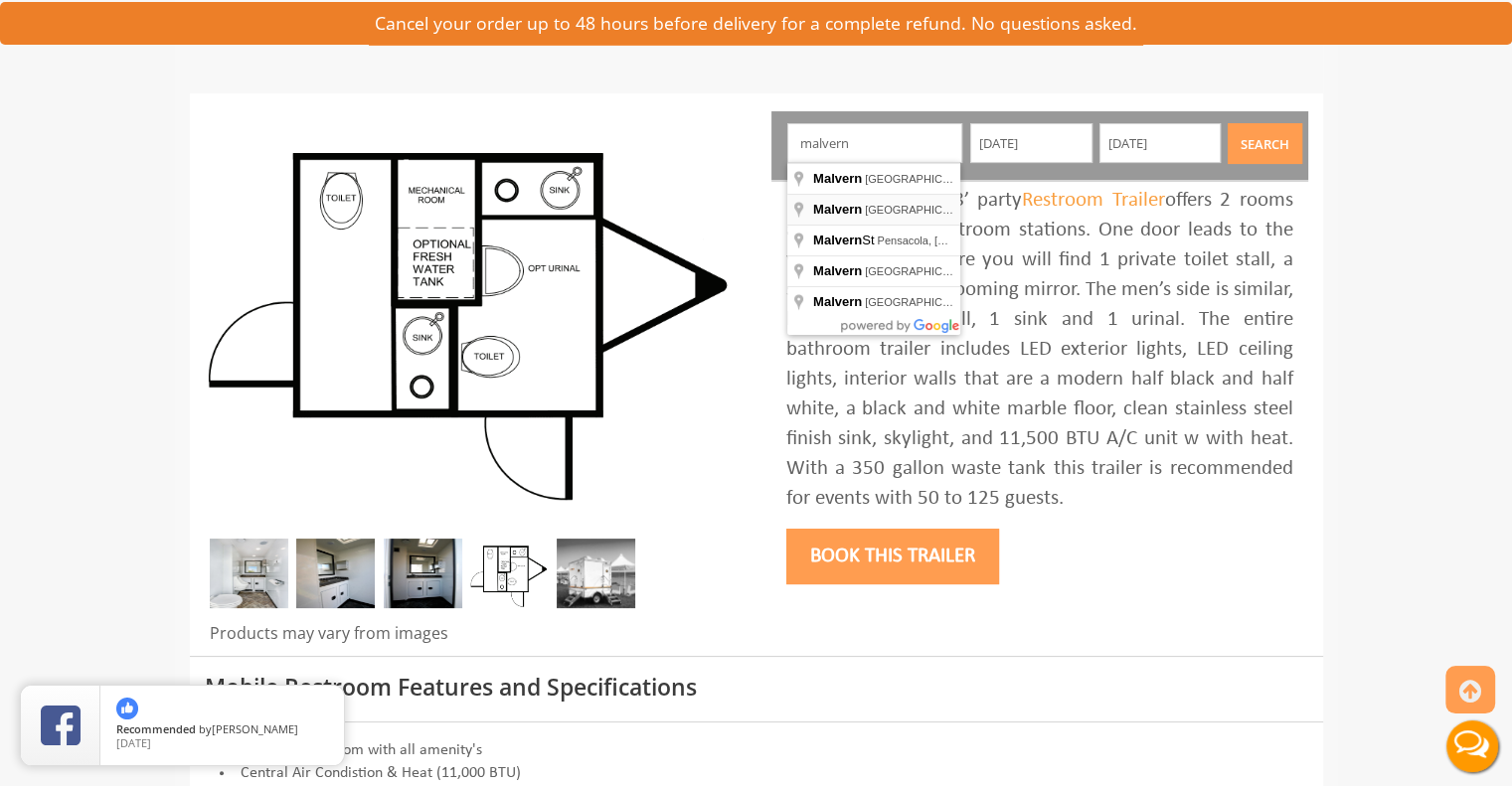 type on "Malvern, PA, USA" 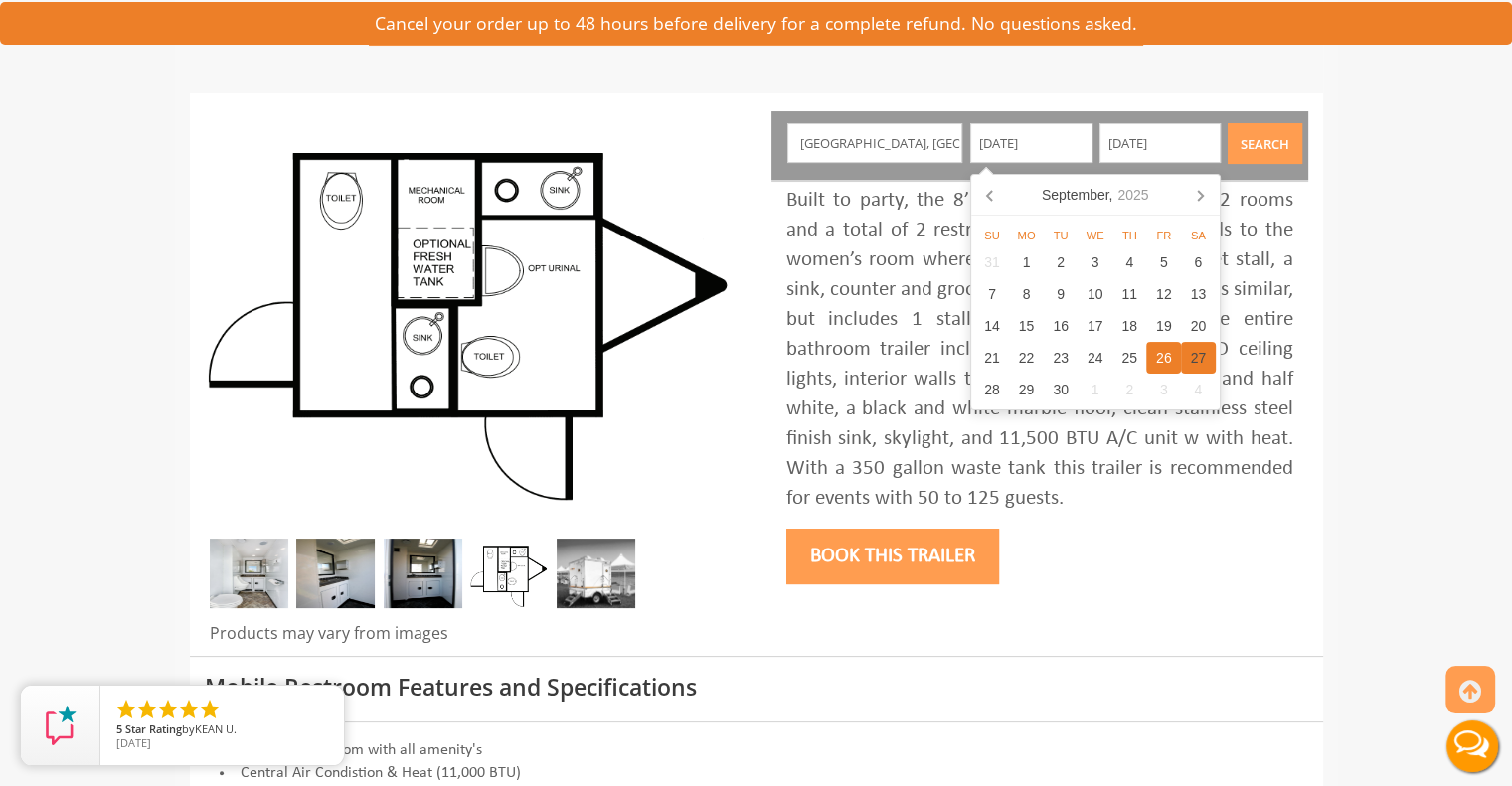 click on "27" at bounding box center (1198, 358) 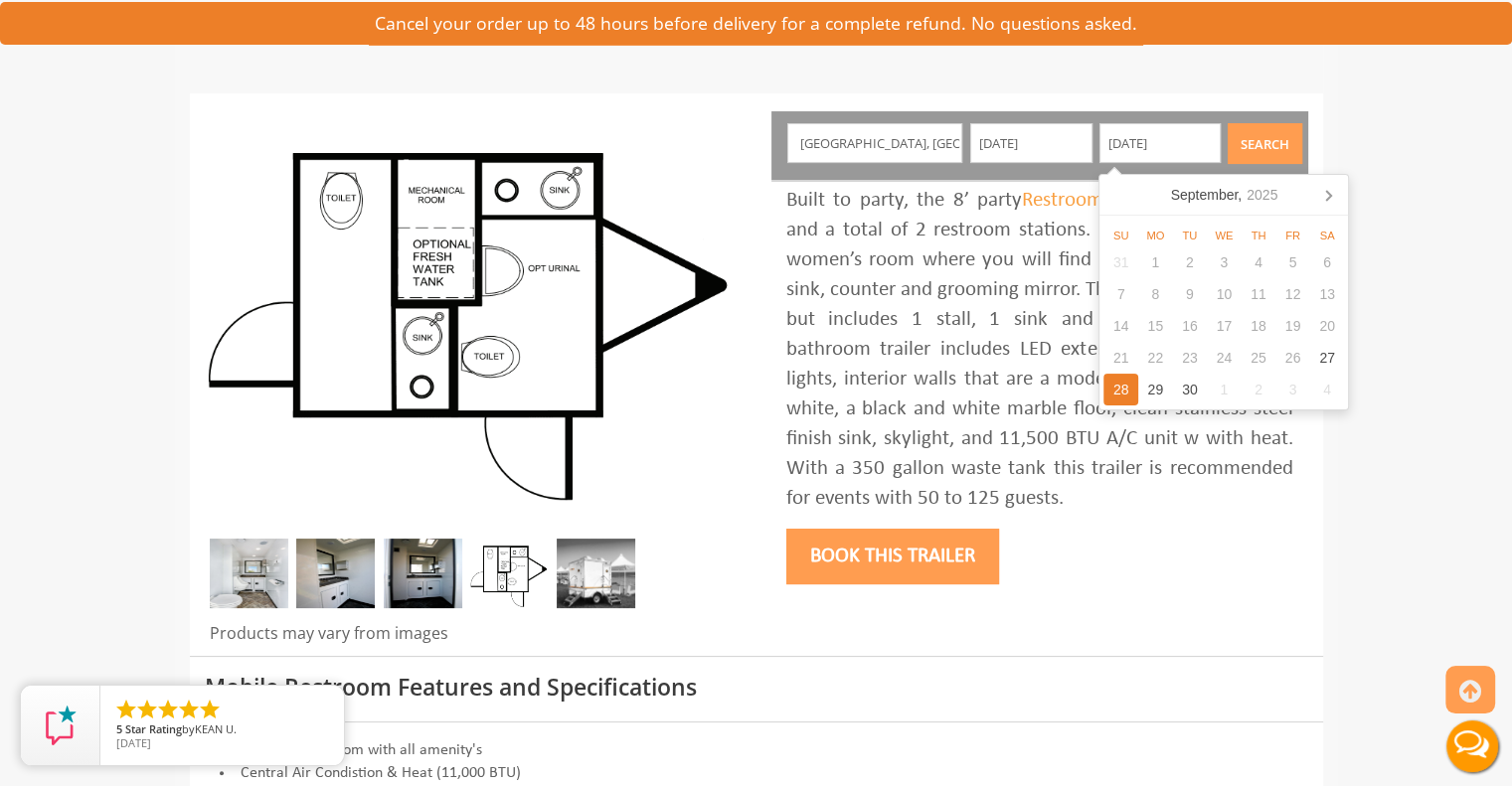 click on "Search" at bounding box center (1264, 143) 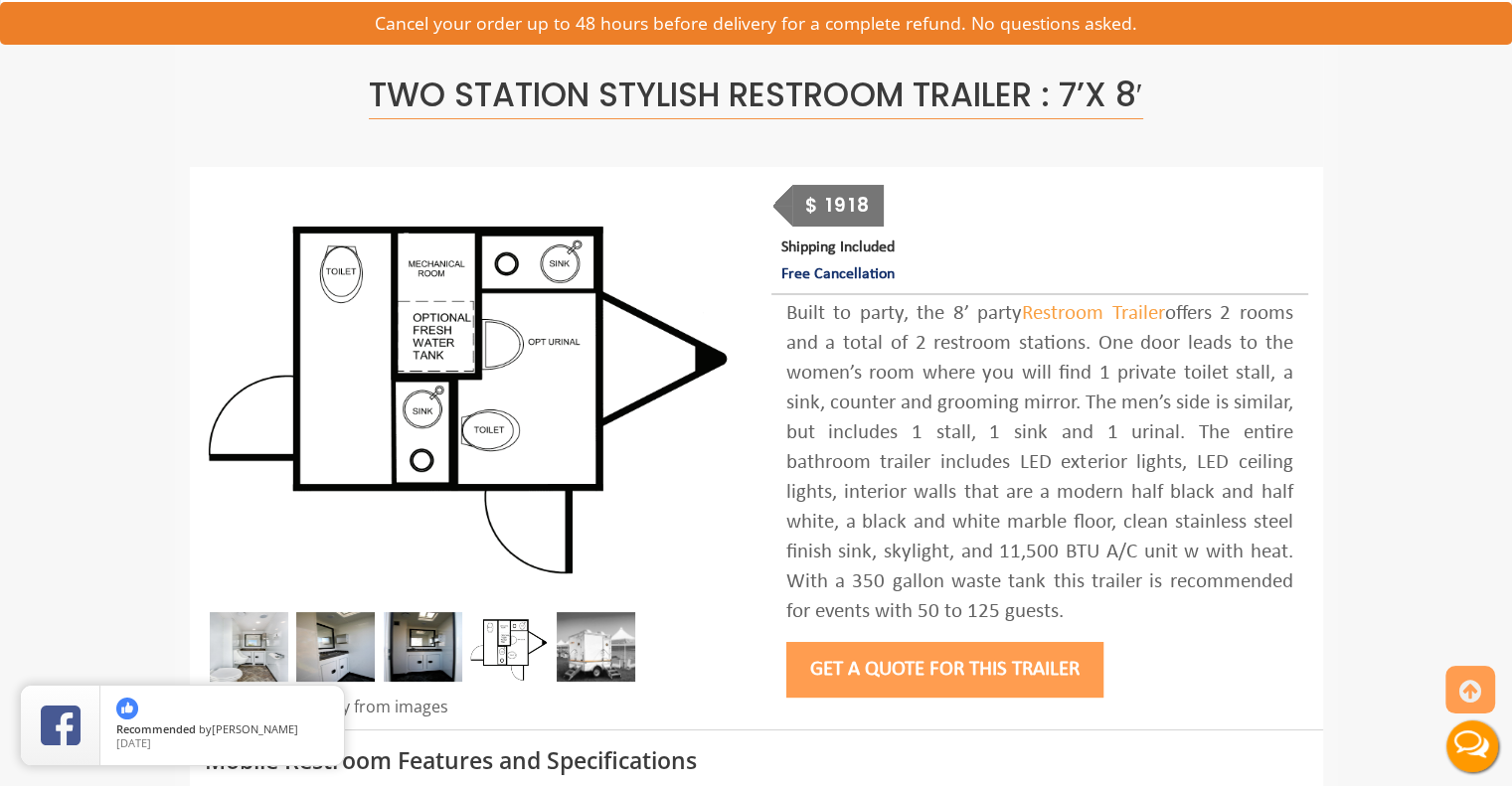 scroll, scrollTop: 12, scrollLeft: 0, axis: vertical 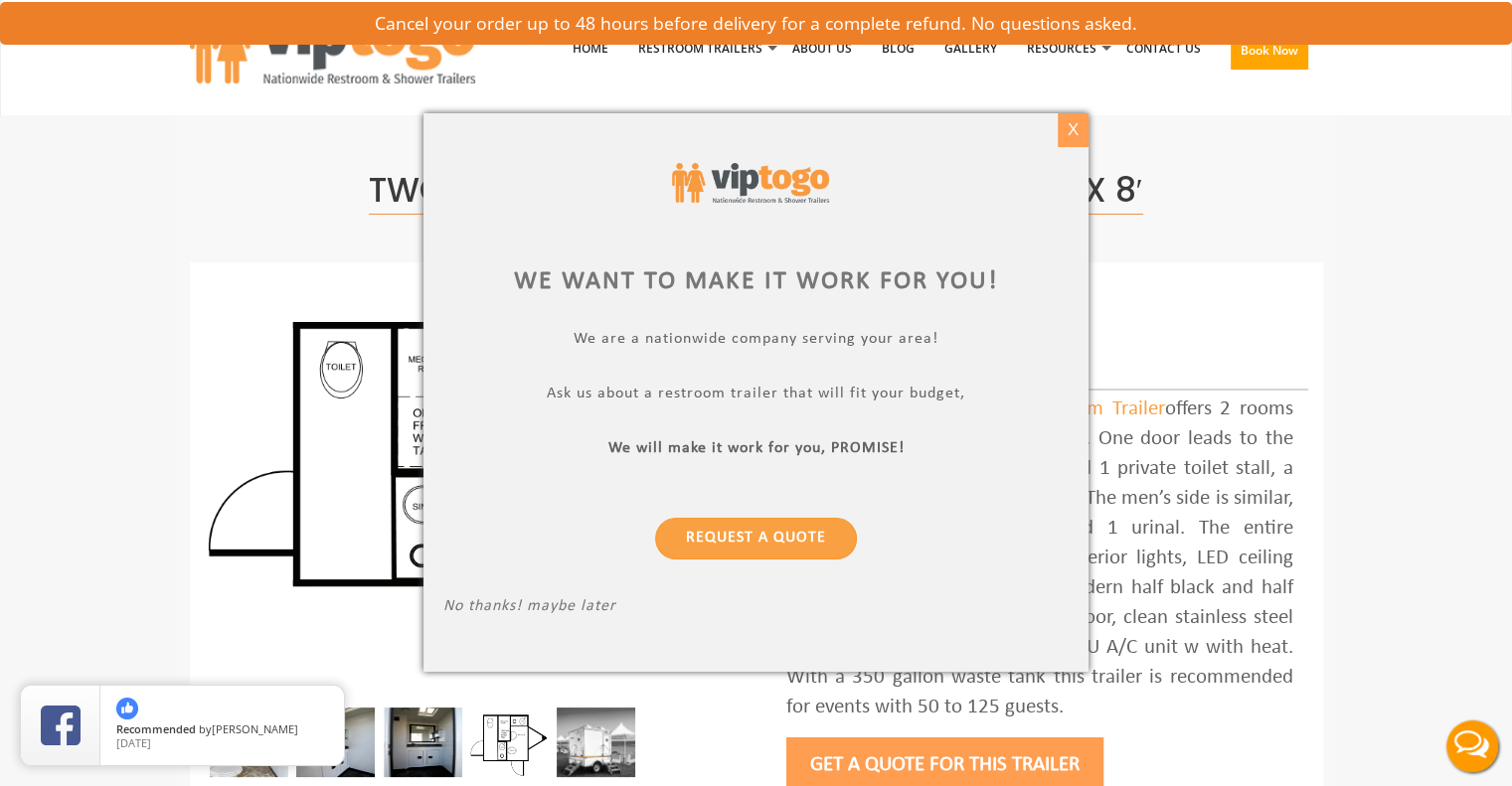 click on "X" at bounding box center (1073, 130) 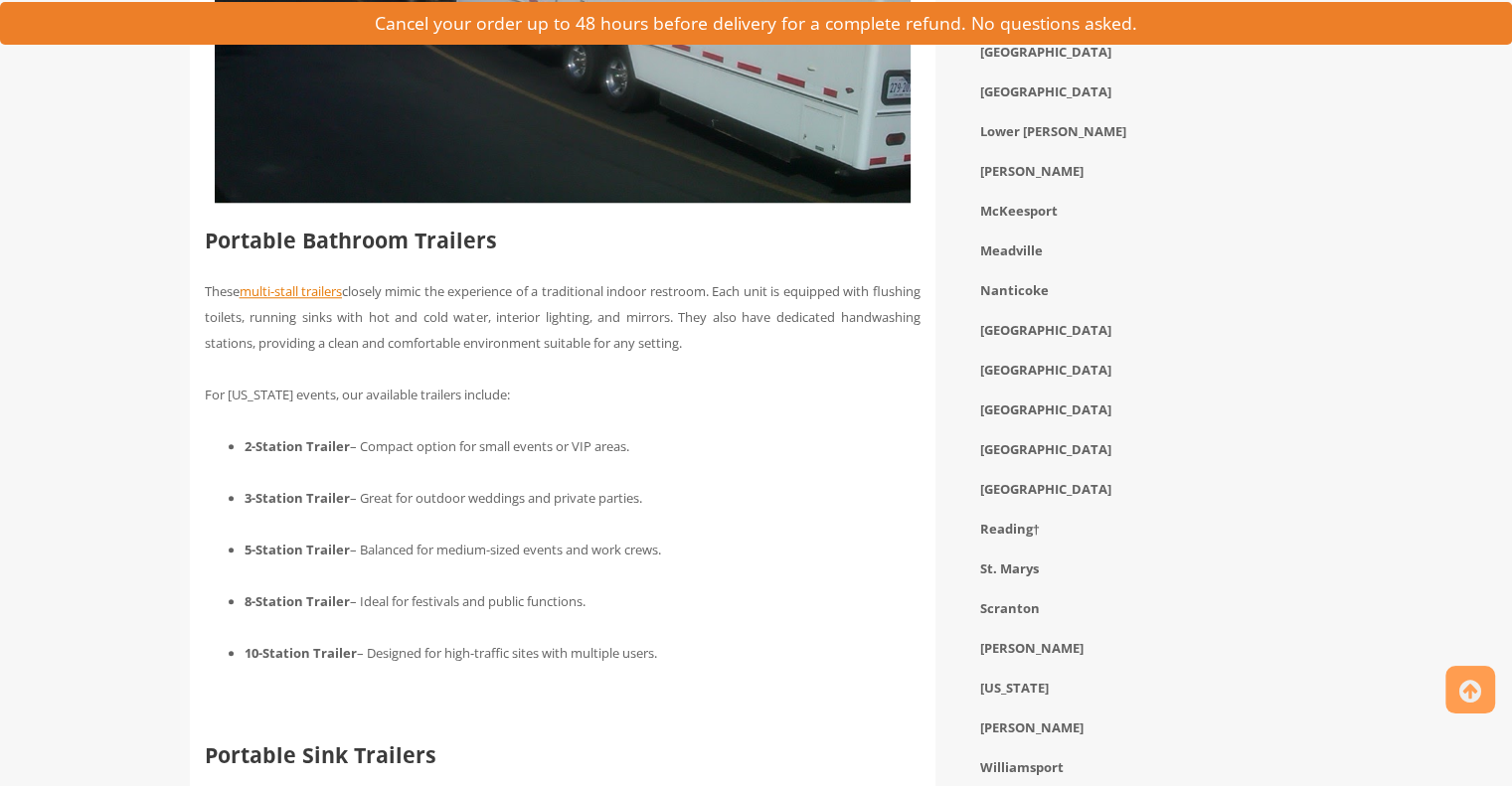scroll, scrollTop: 1797, scrollLeft: 0, axis: vertical 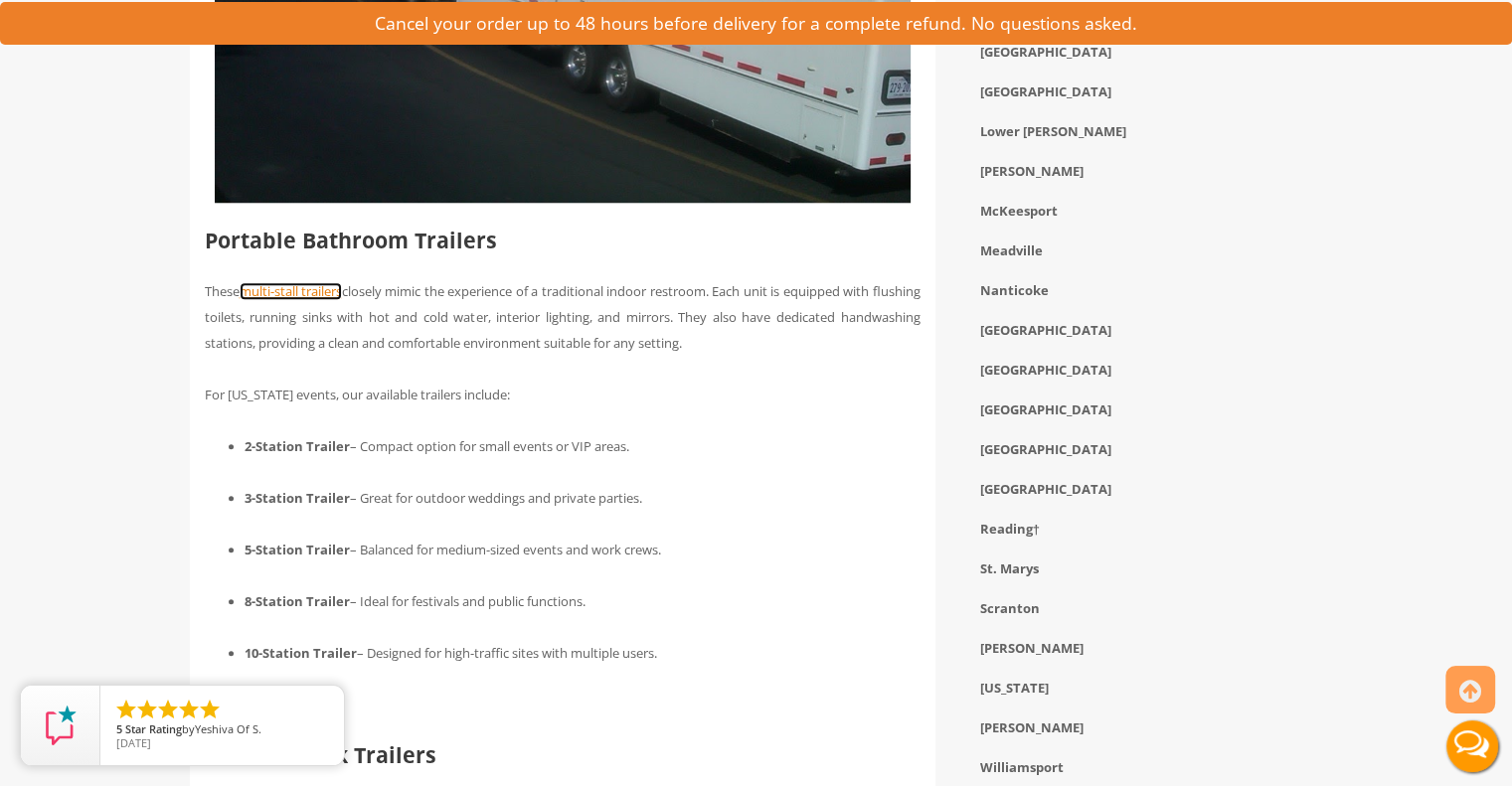 click on "multi-stall trailers" at bounding box center (290, 291) 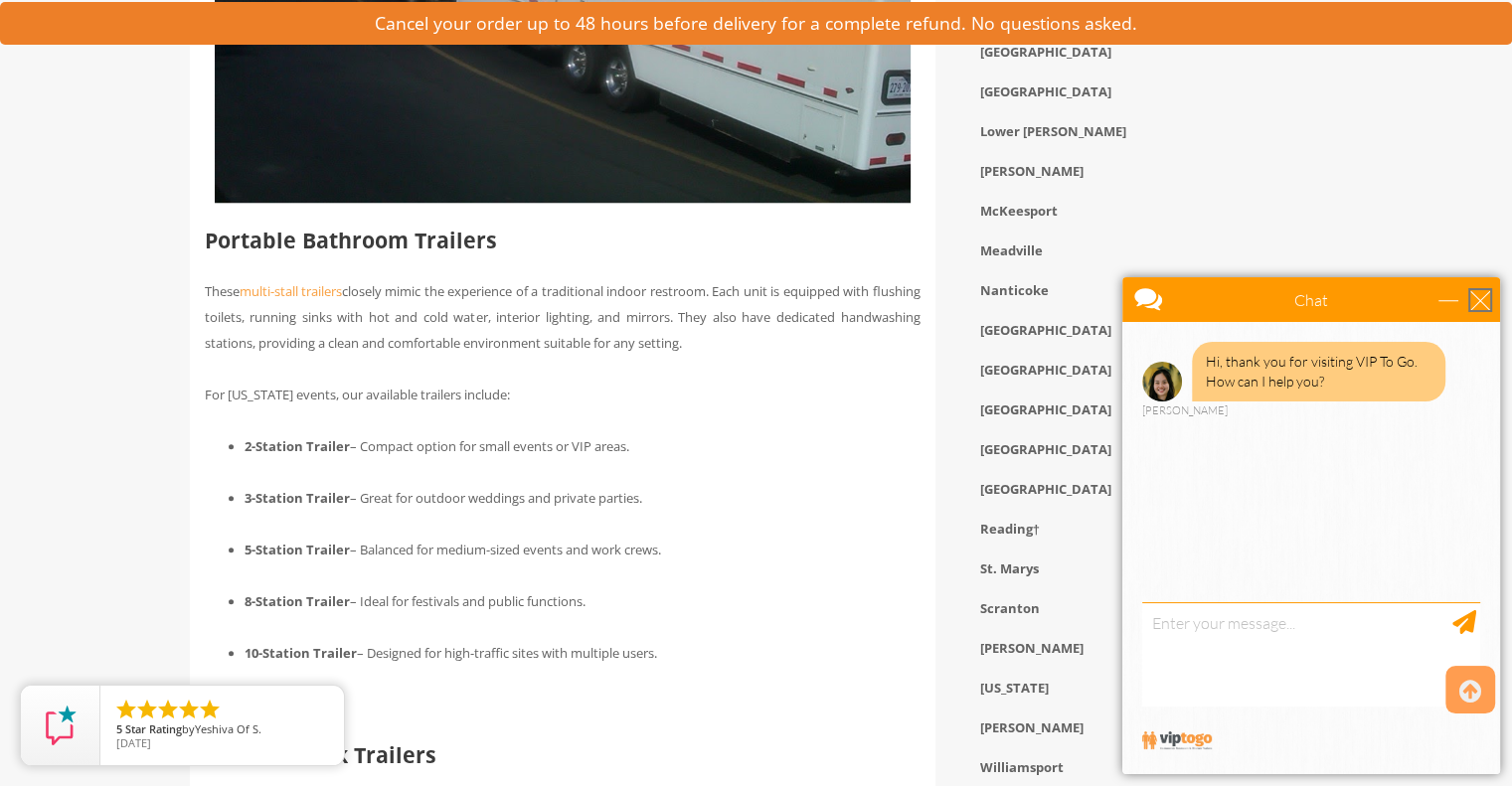 click at bounding box center [1480, 300] 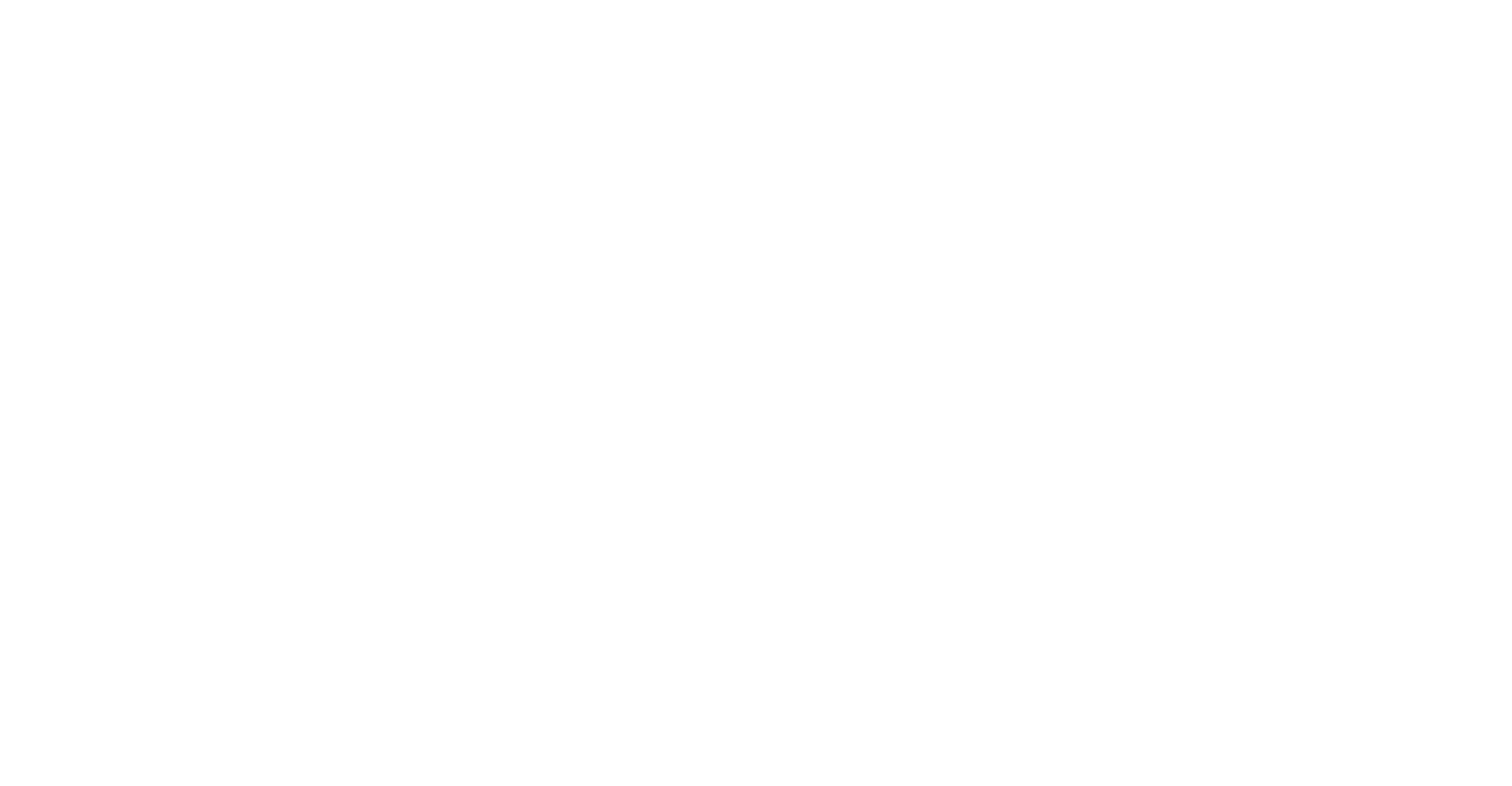 scroll, scrollTop: 0, scrollLeft: 0, axis: both 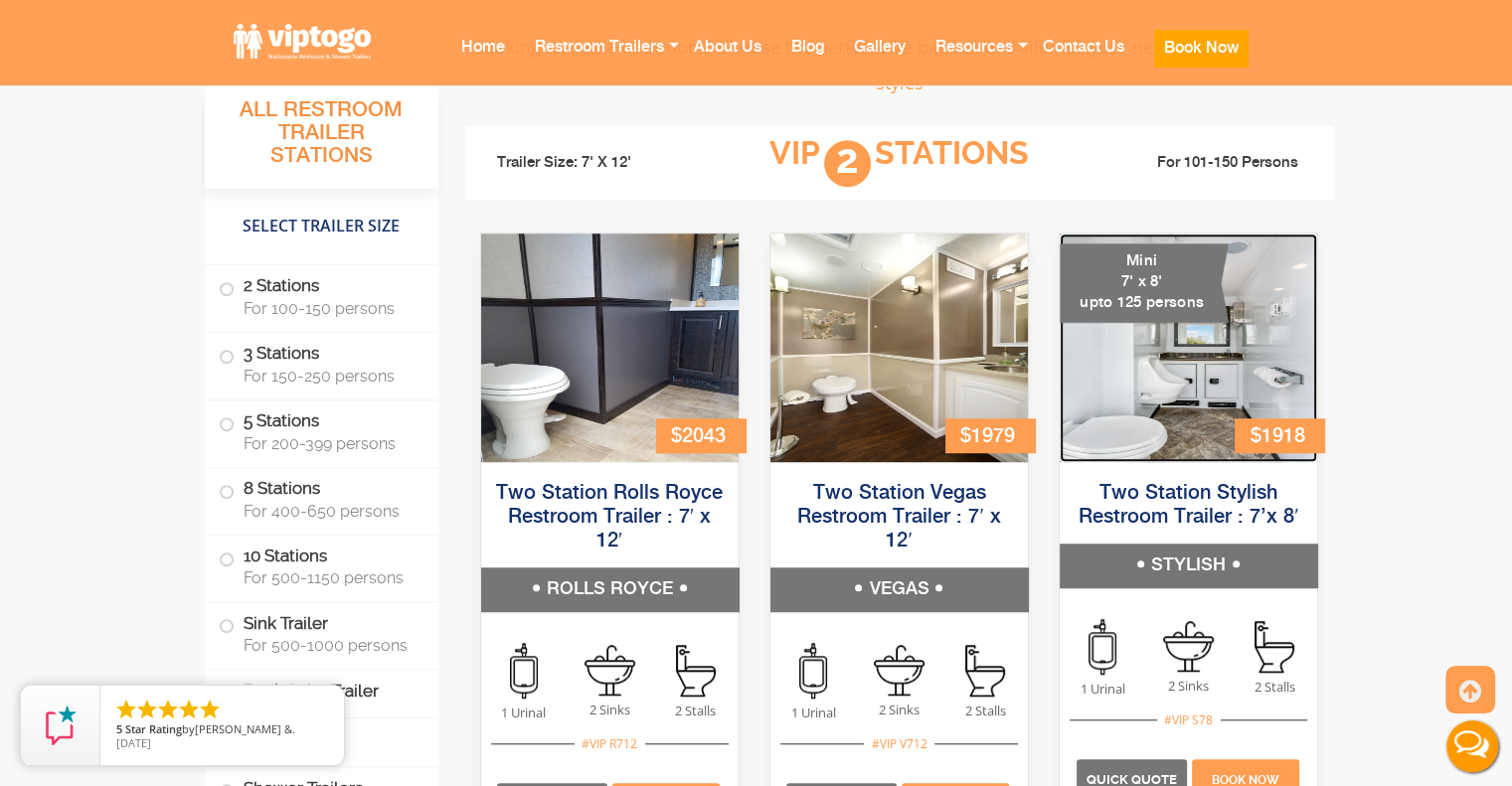 click at bounding box center (1188, 348) 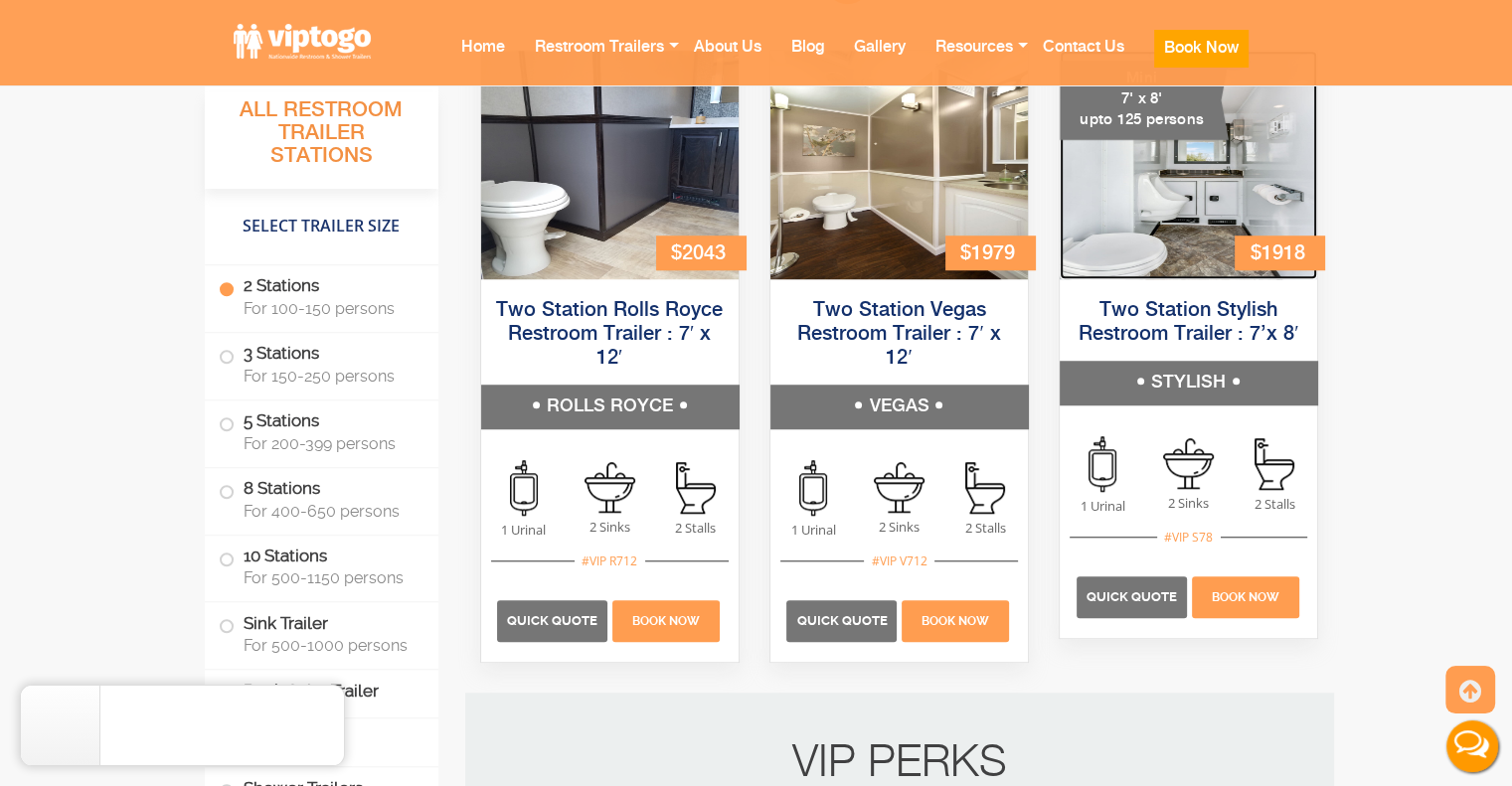 scroll, scrollTop: 1514, scrollLeft: 0, axis: vertical 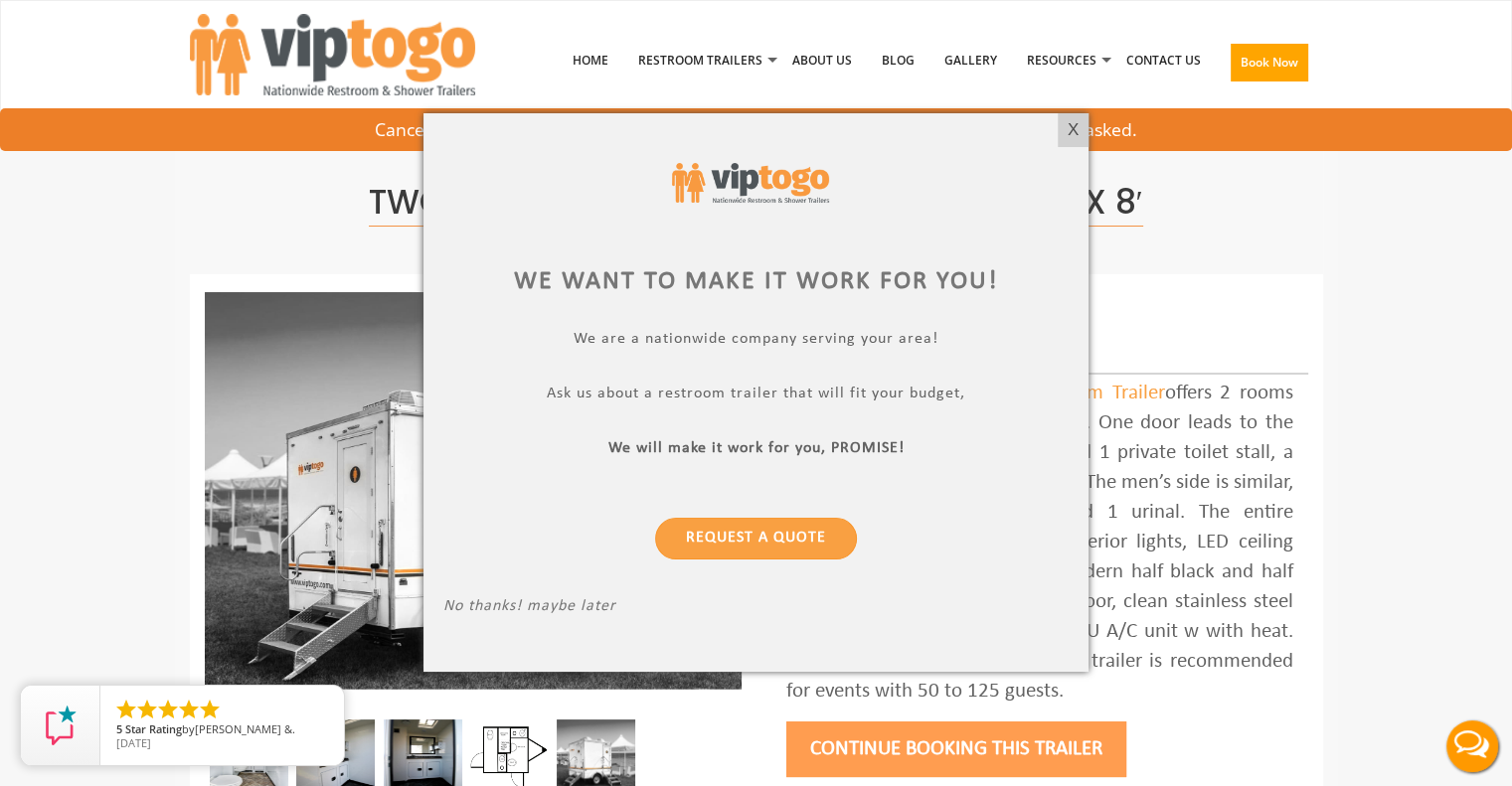 click on "No thanks! maybe later" at bounding box center (756, 609) 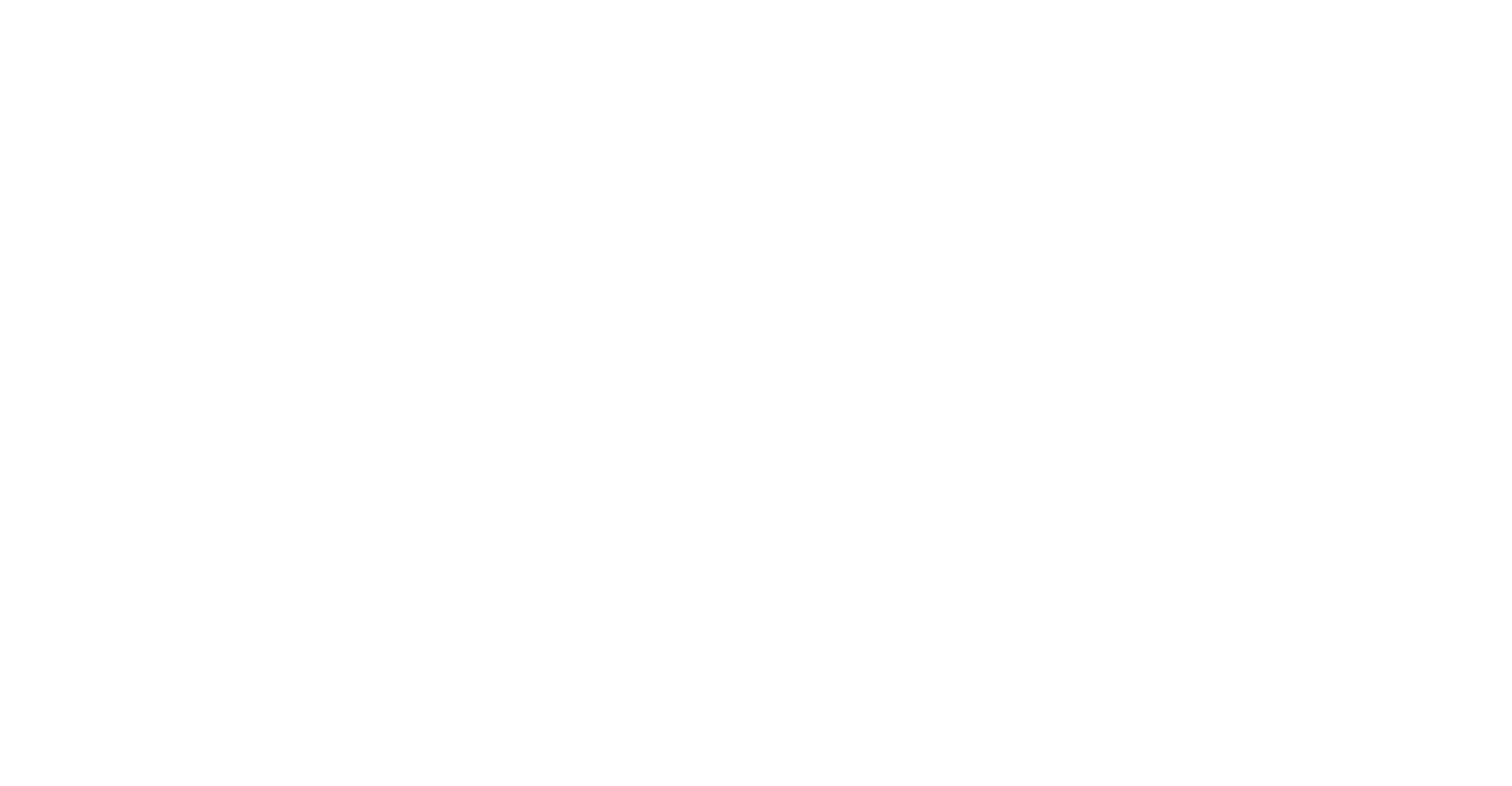 scroll, scrollTop: 1514, scrollLeft: 0, axis: vertical 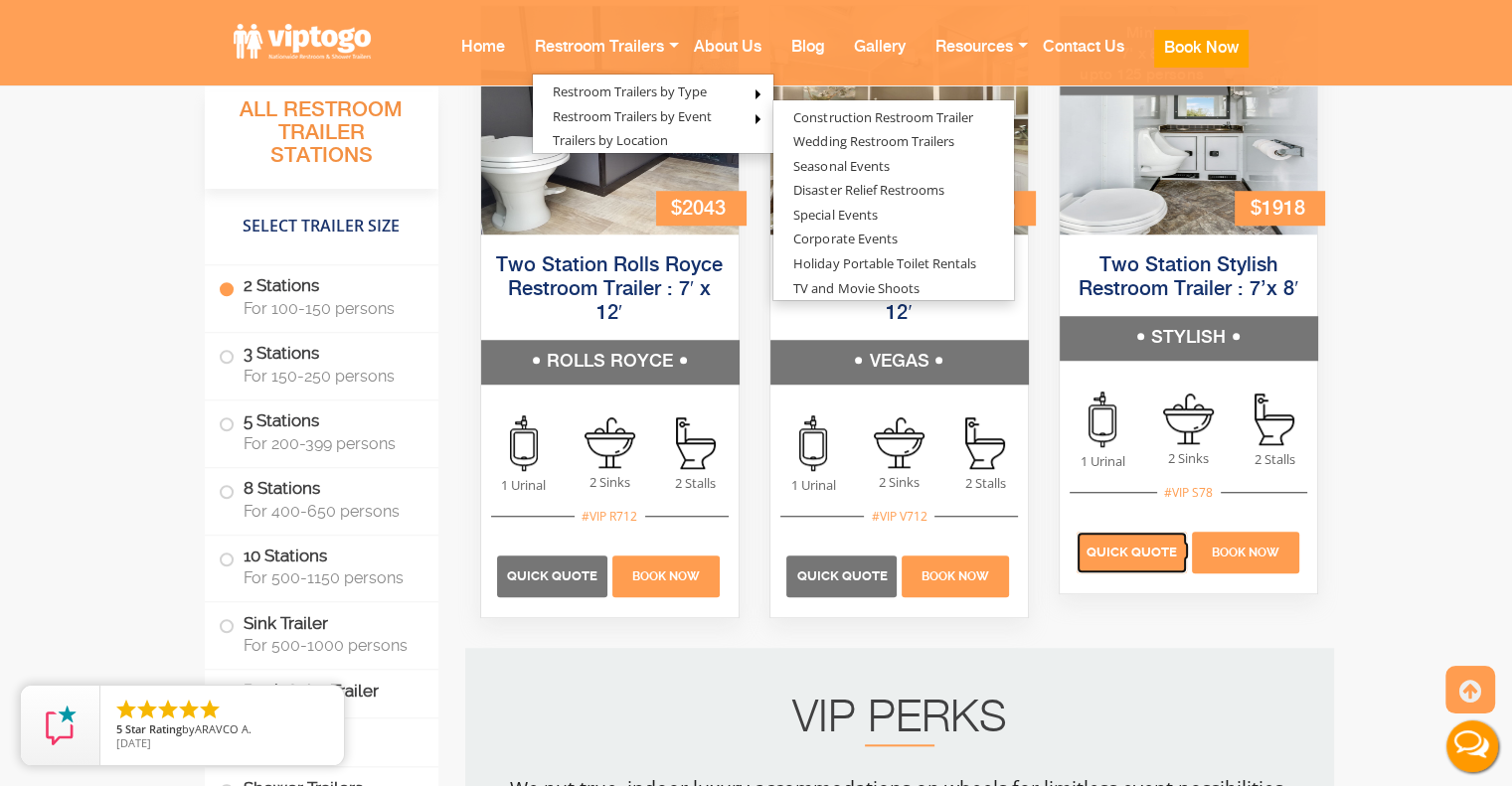 click on "Quick Quote" at bounding box center [1131, 551] 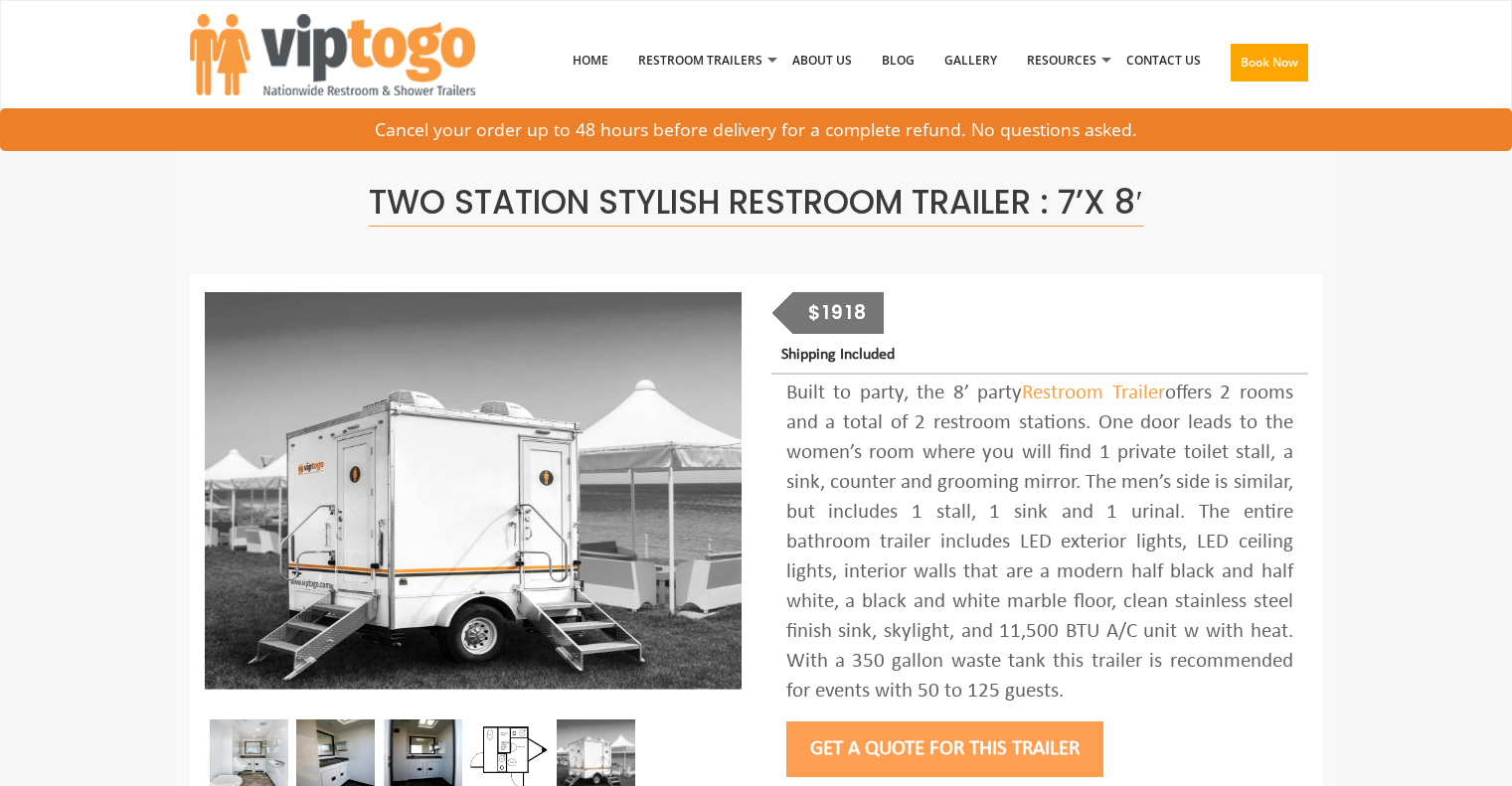 scroll, scrollTop: 0, scrollLeft: 0, axis: both 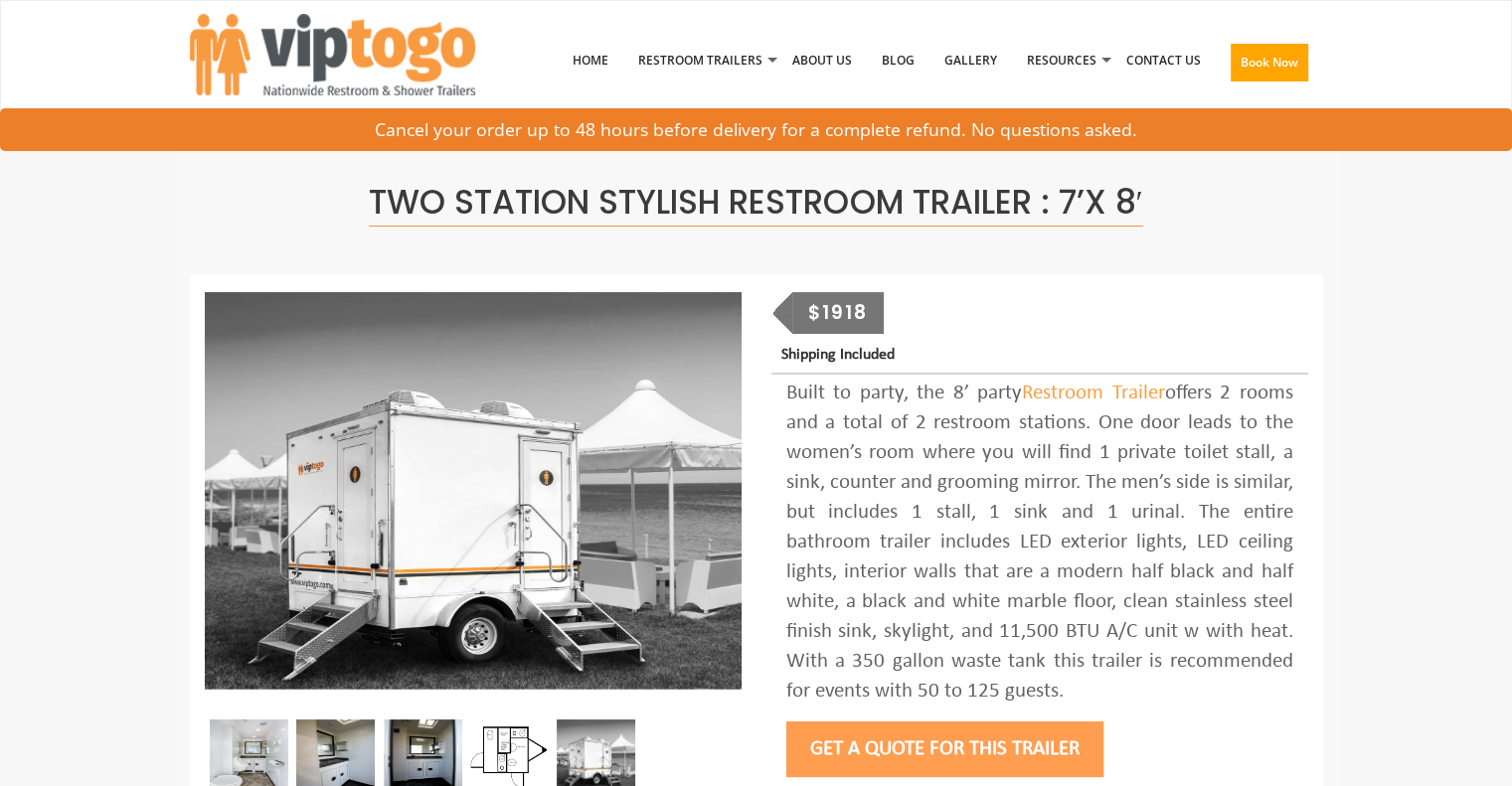 click on "$1918" at bounding box center (838, 313) 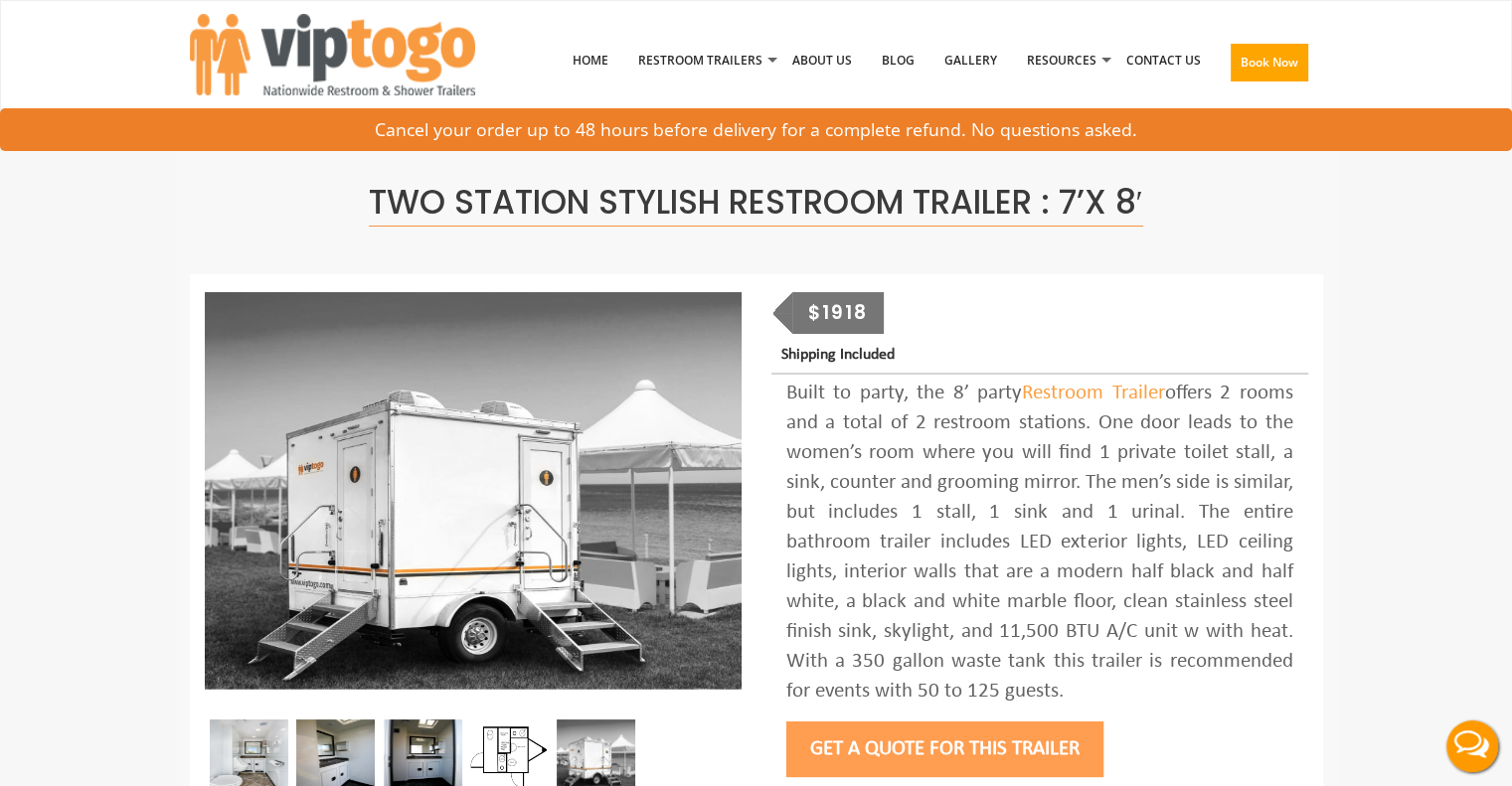 scroll, scrollTop: 0, scrollLeft: 0, axis: both 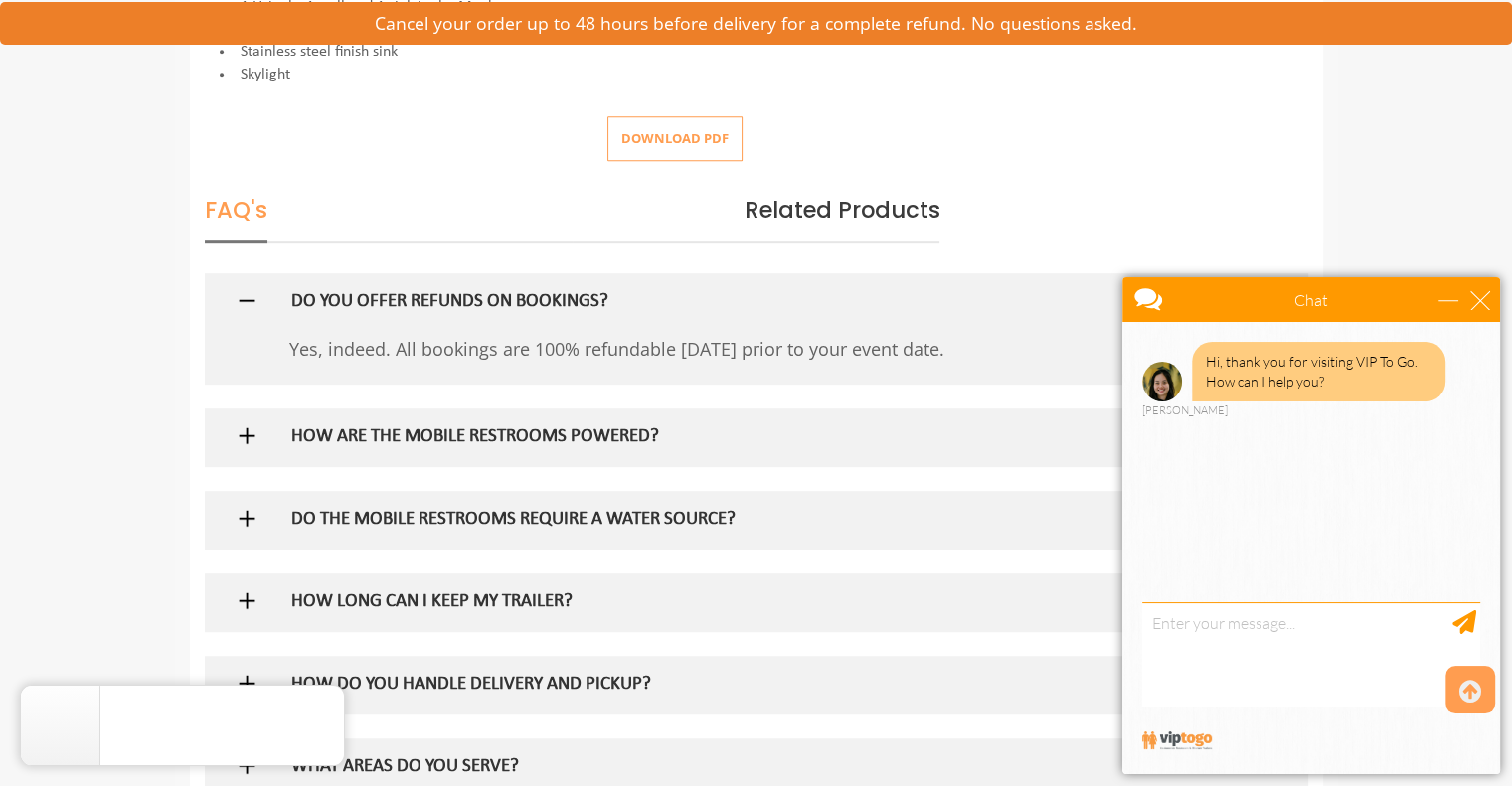click on "Chat" at bounding box center [1311, 299] 